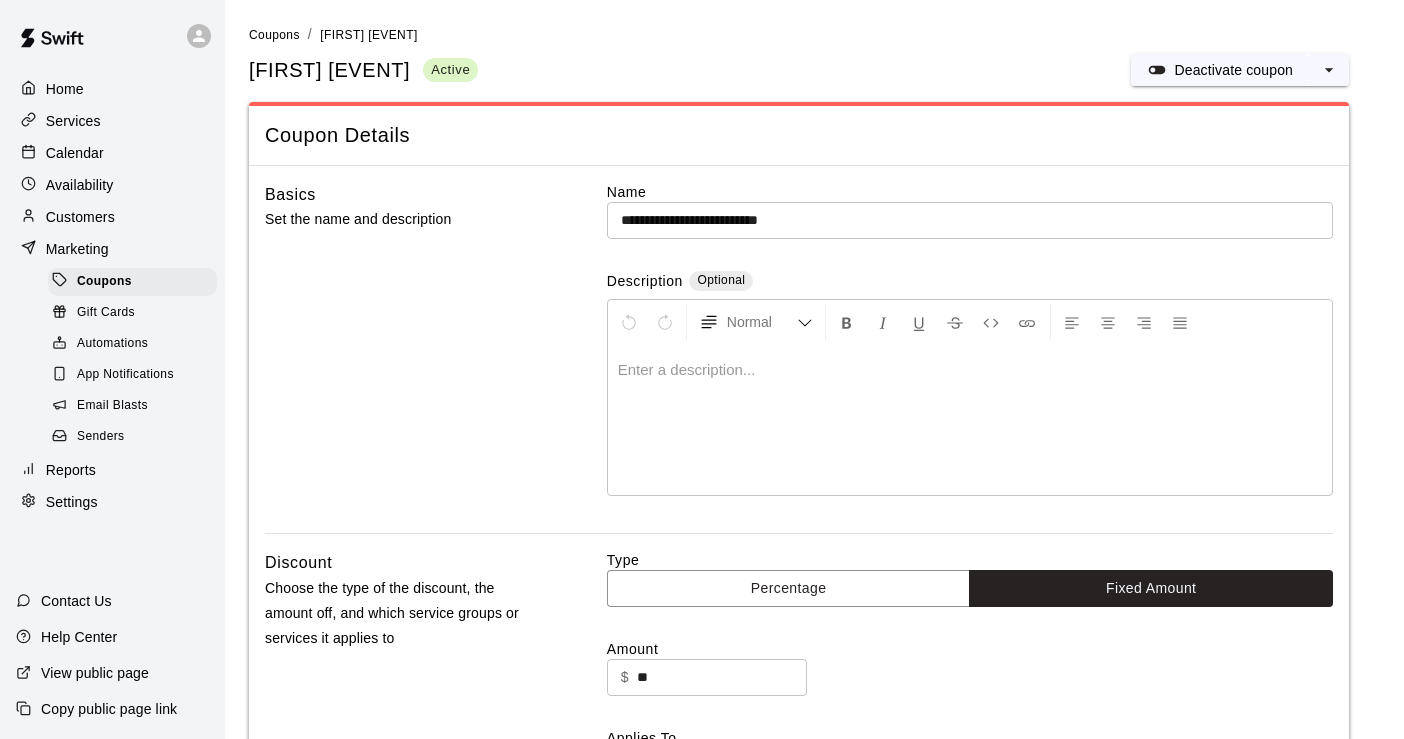 scroll, scrollTop: 0, scrollLeft: 0, axis: both 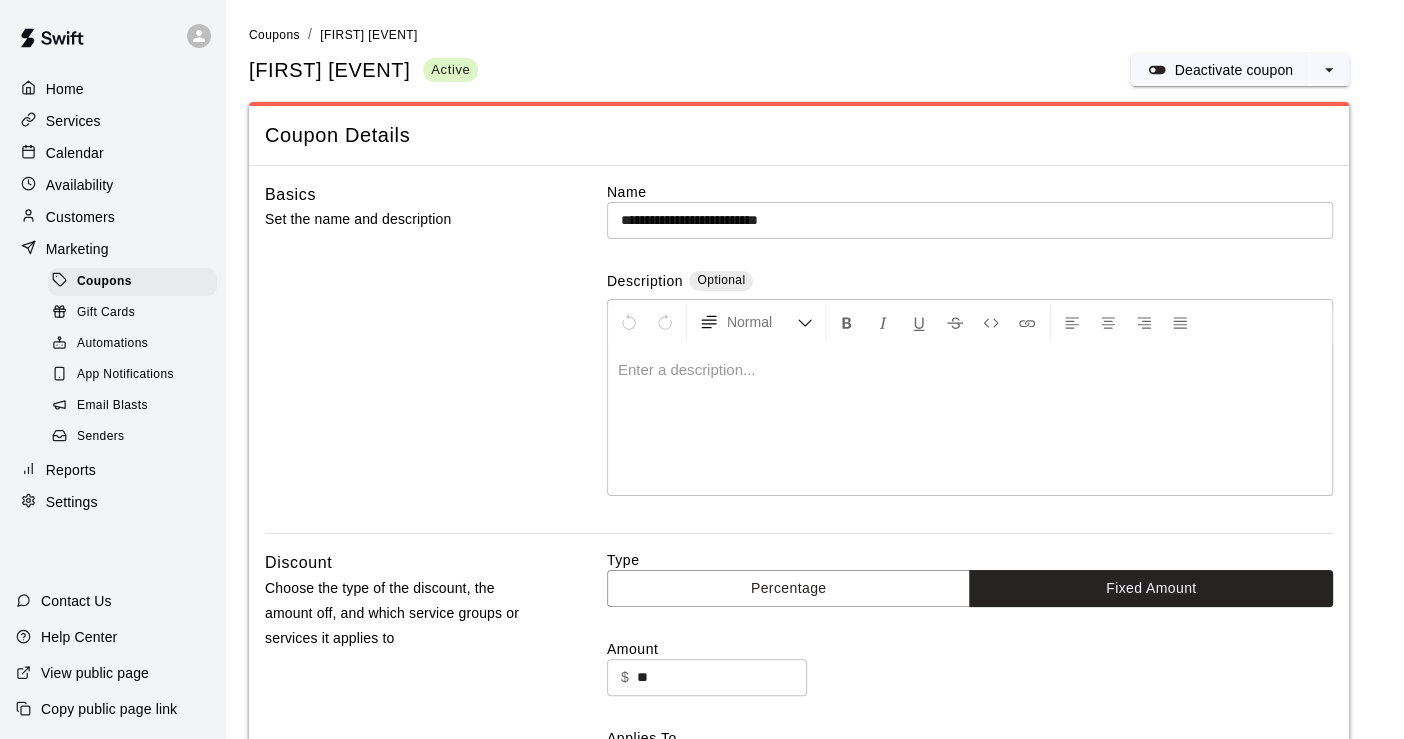 click on "Customers" at bounding box center [80, 217] 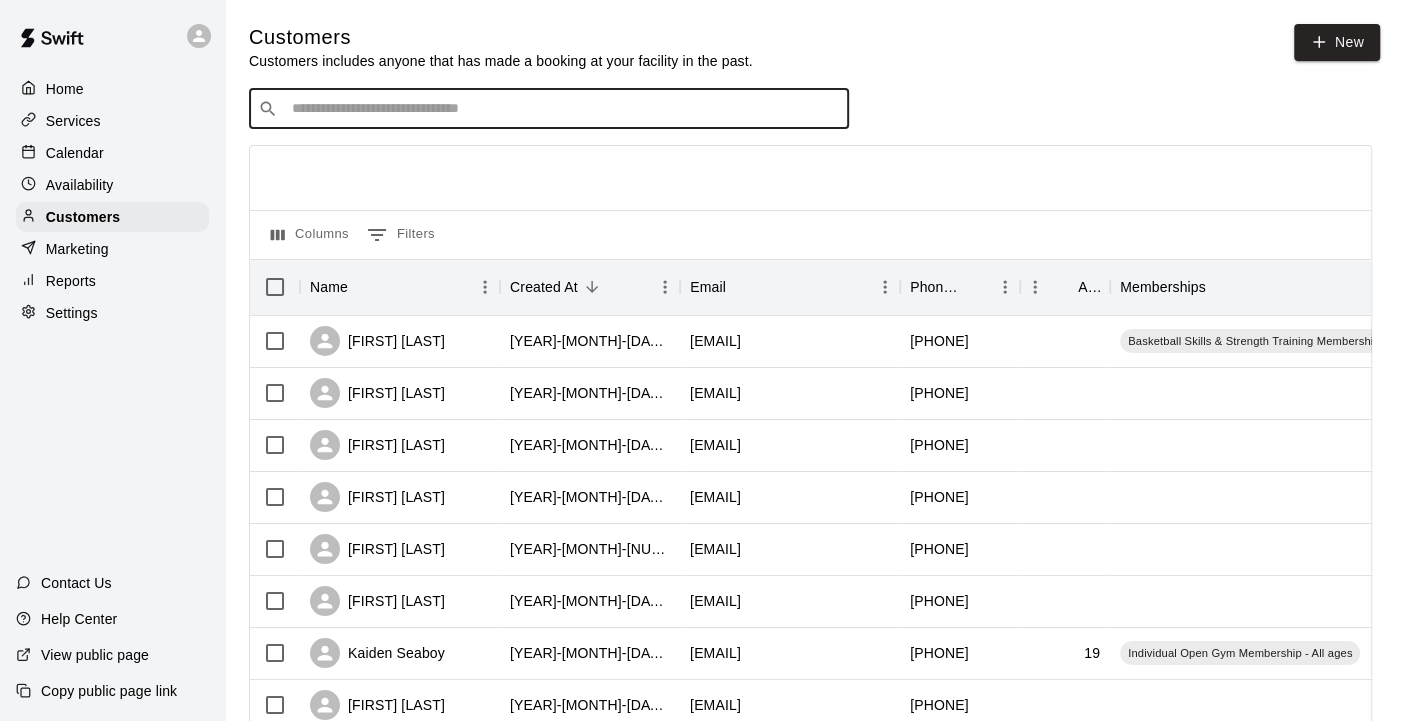 click at bounding box center (563, 109) 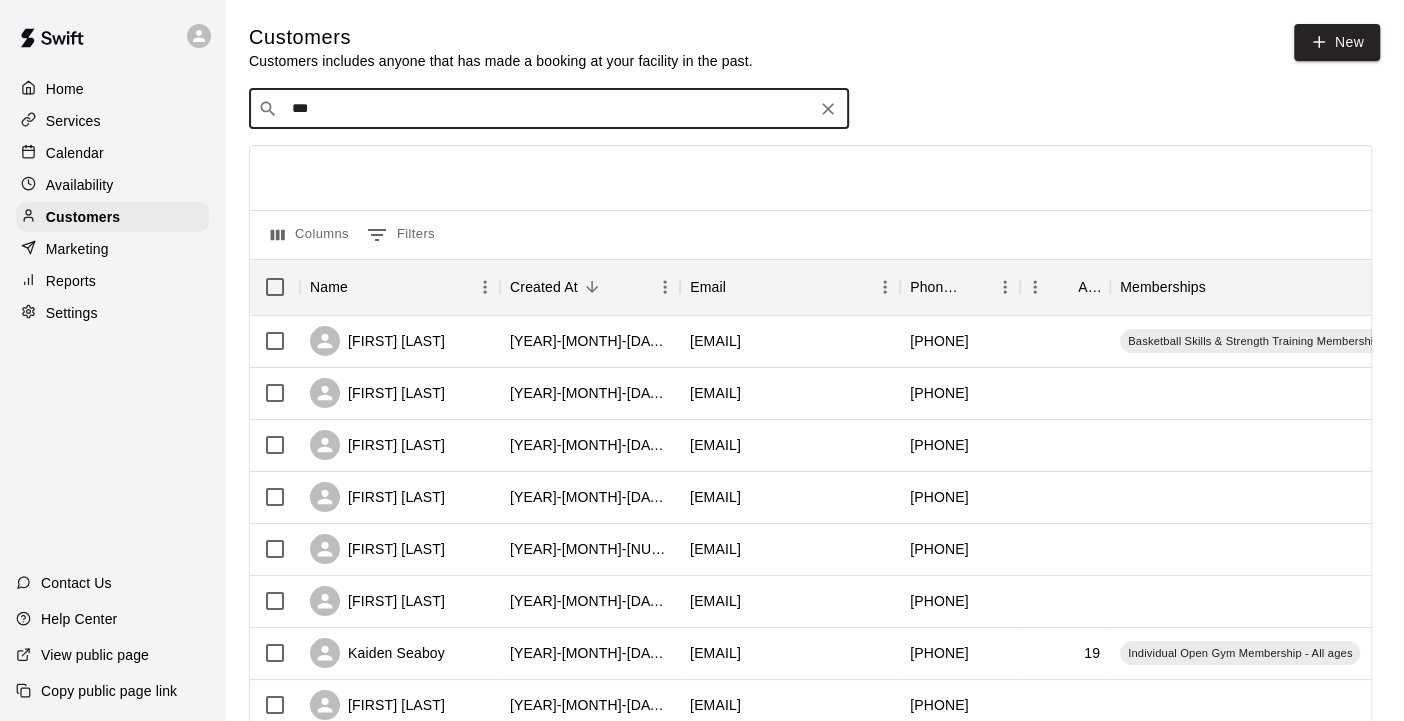 type on "****" 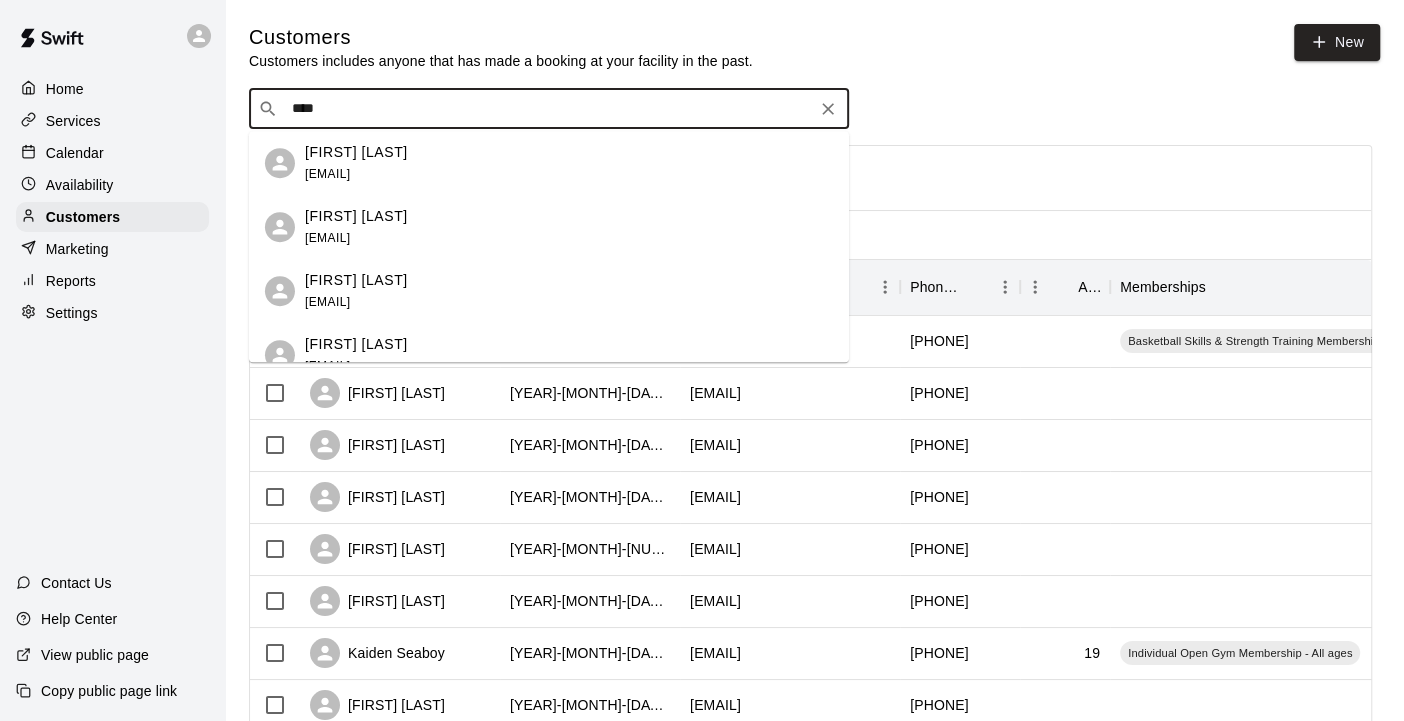 click on "[EMAIL]" at bounding box center [327, 174] 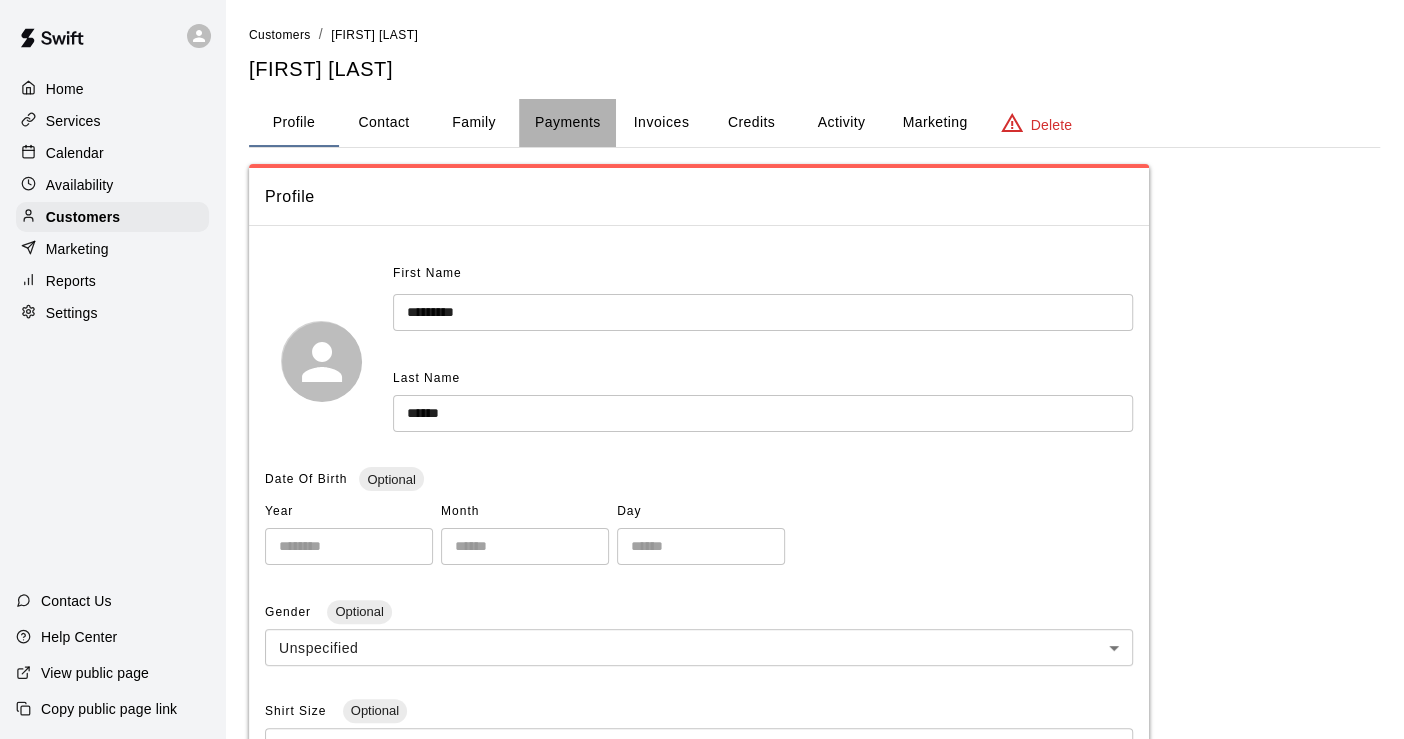 click on "Payments" at bounding box center [567, 123] 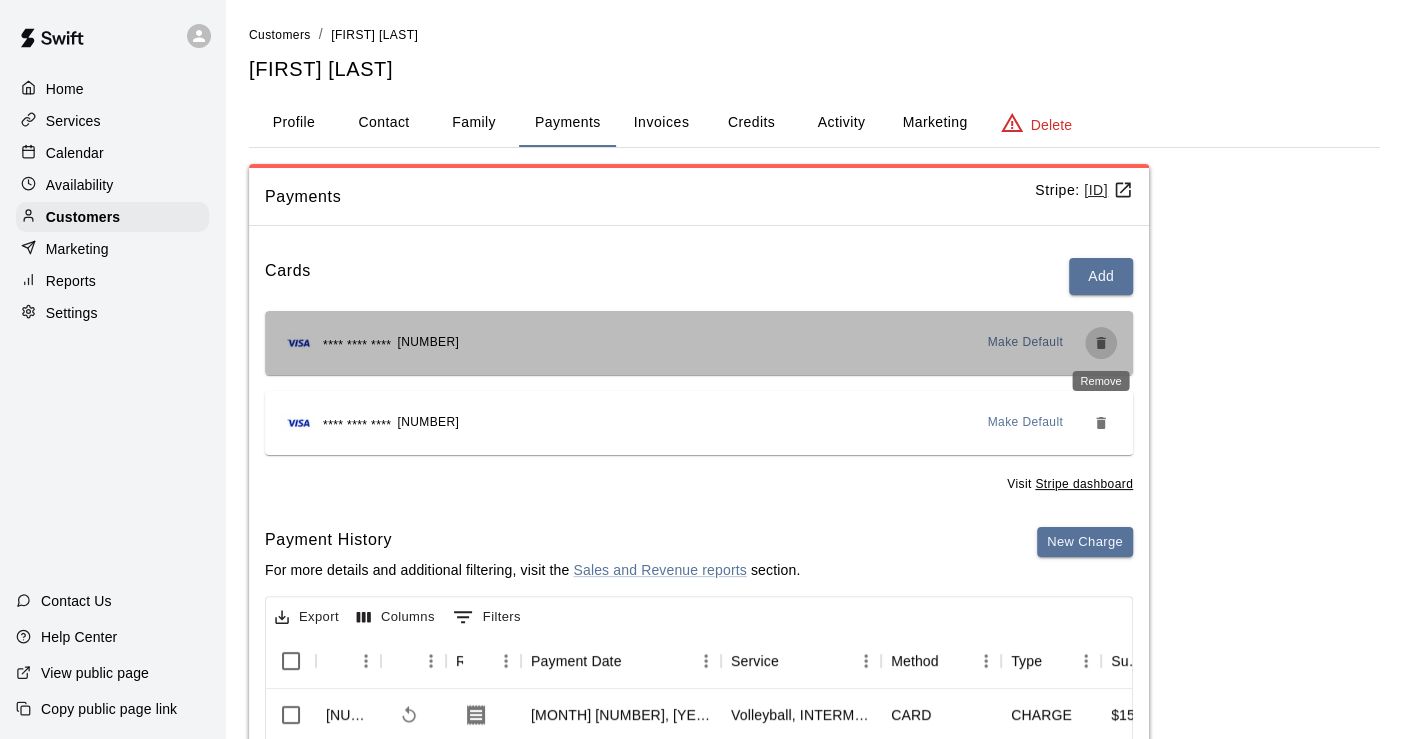 click 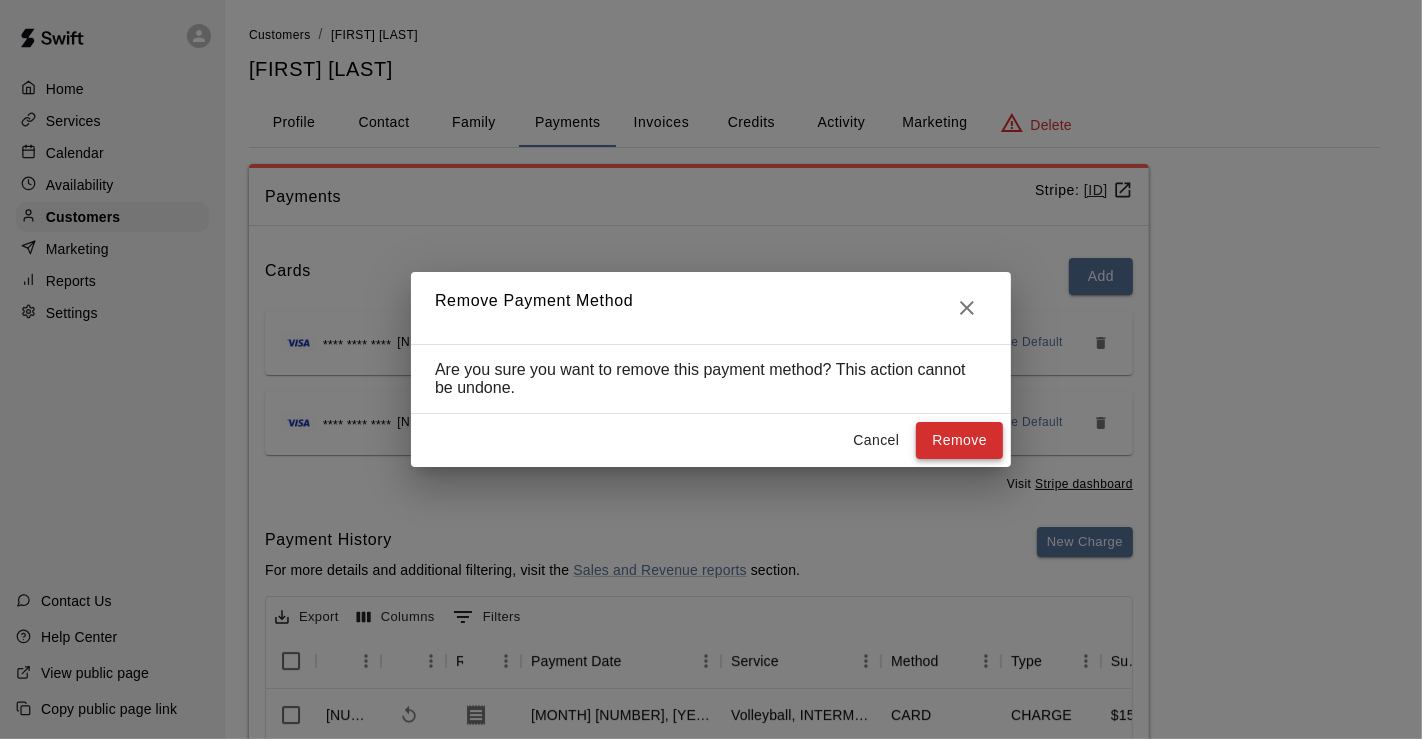click on "Remove" at bounding box center [959, 440] 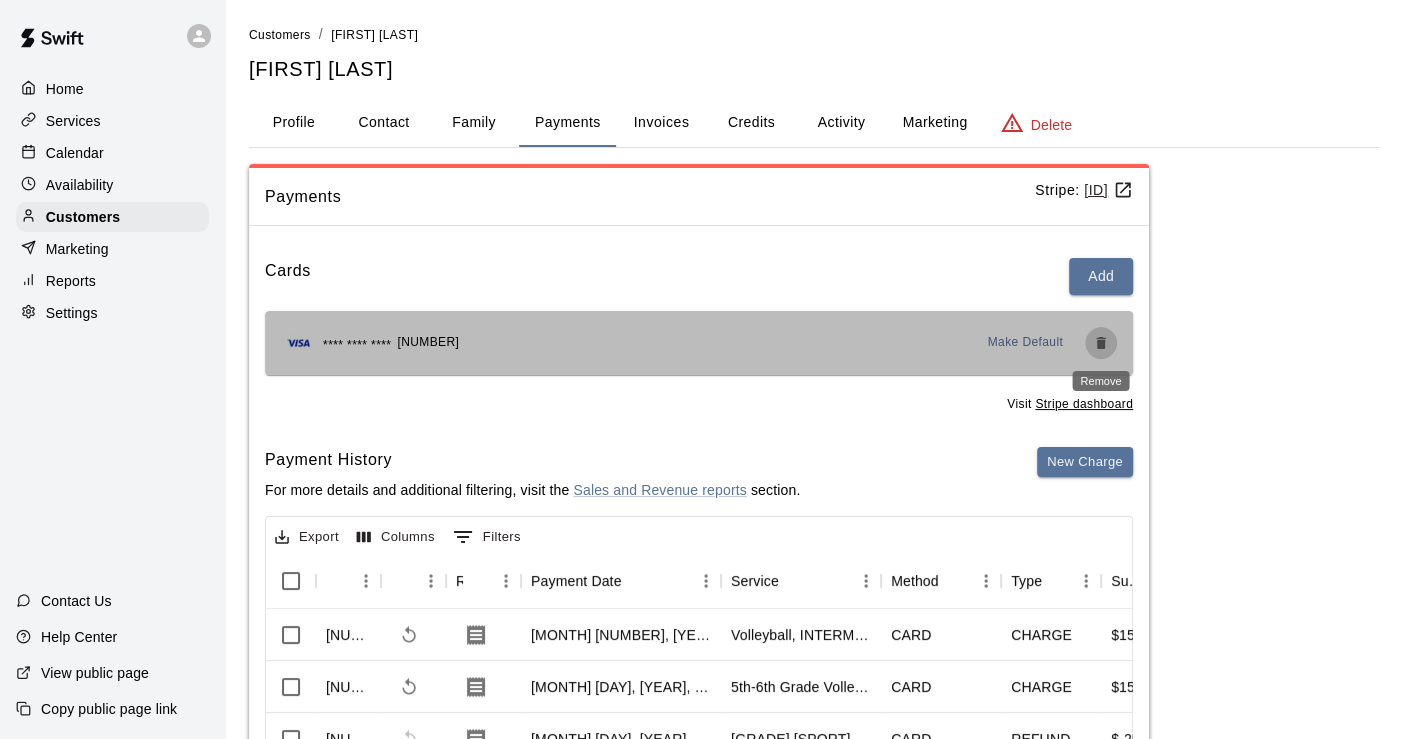 click at bounding box center [1101, 343] 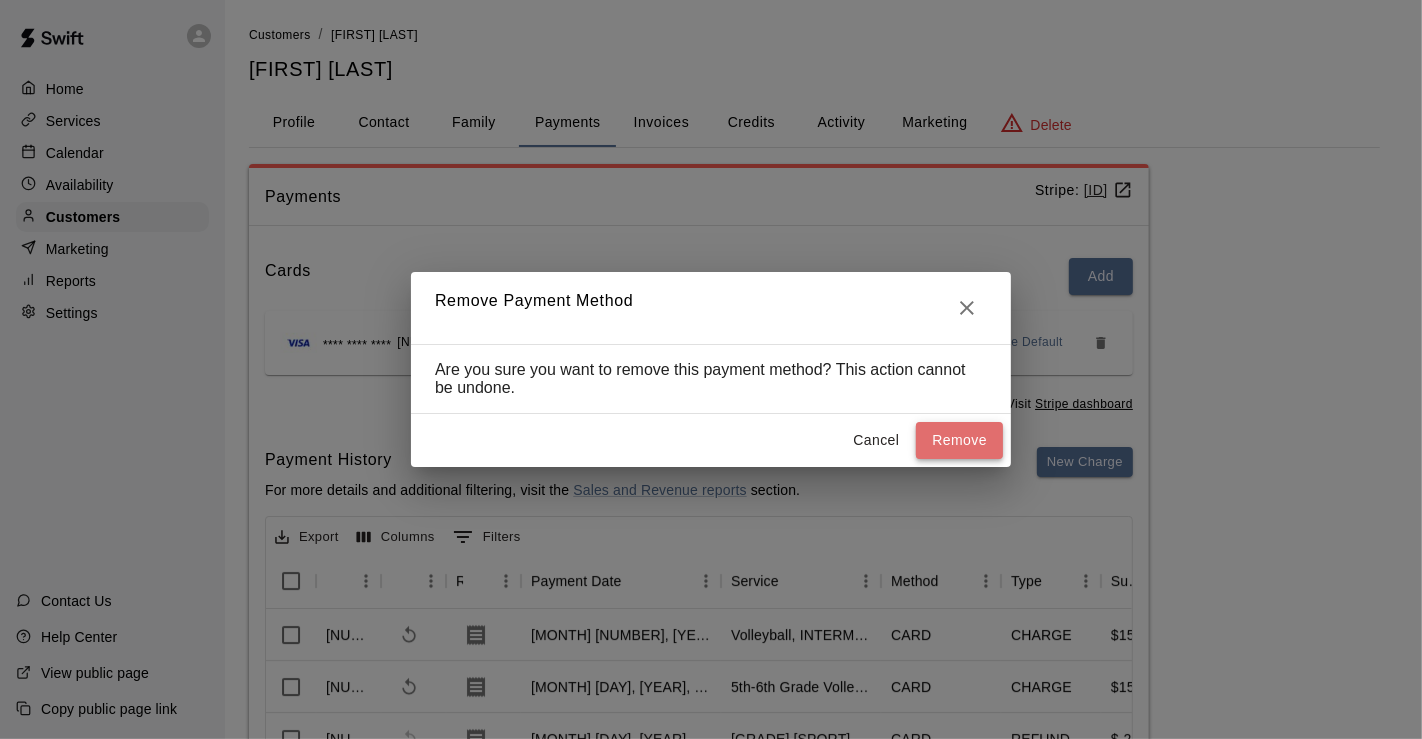 click on "Remove" at bounding box center (959, 440) 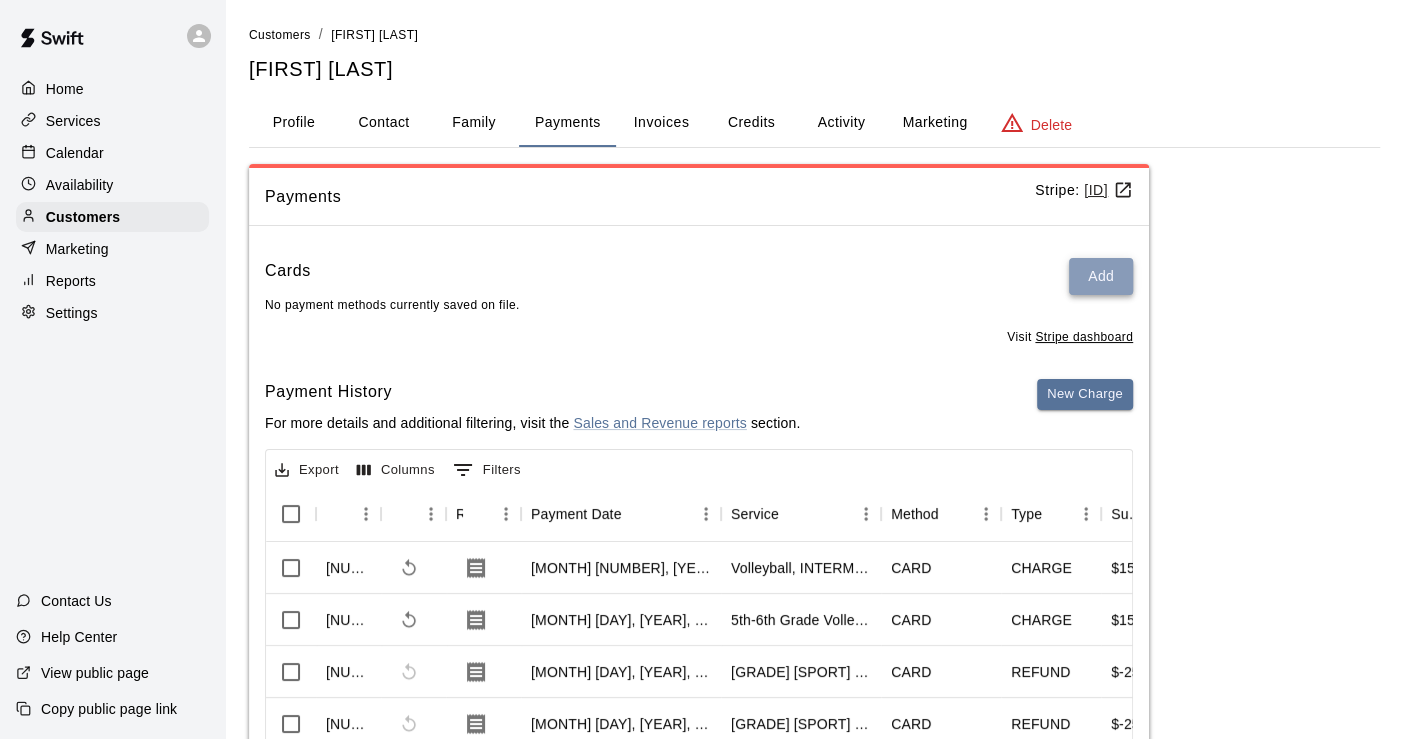 click on "Add" at bounding box center [1101, 276] 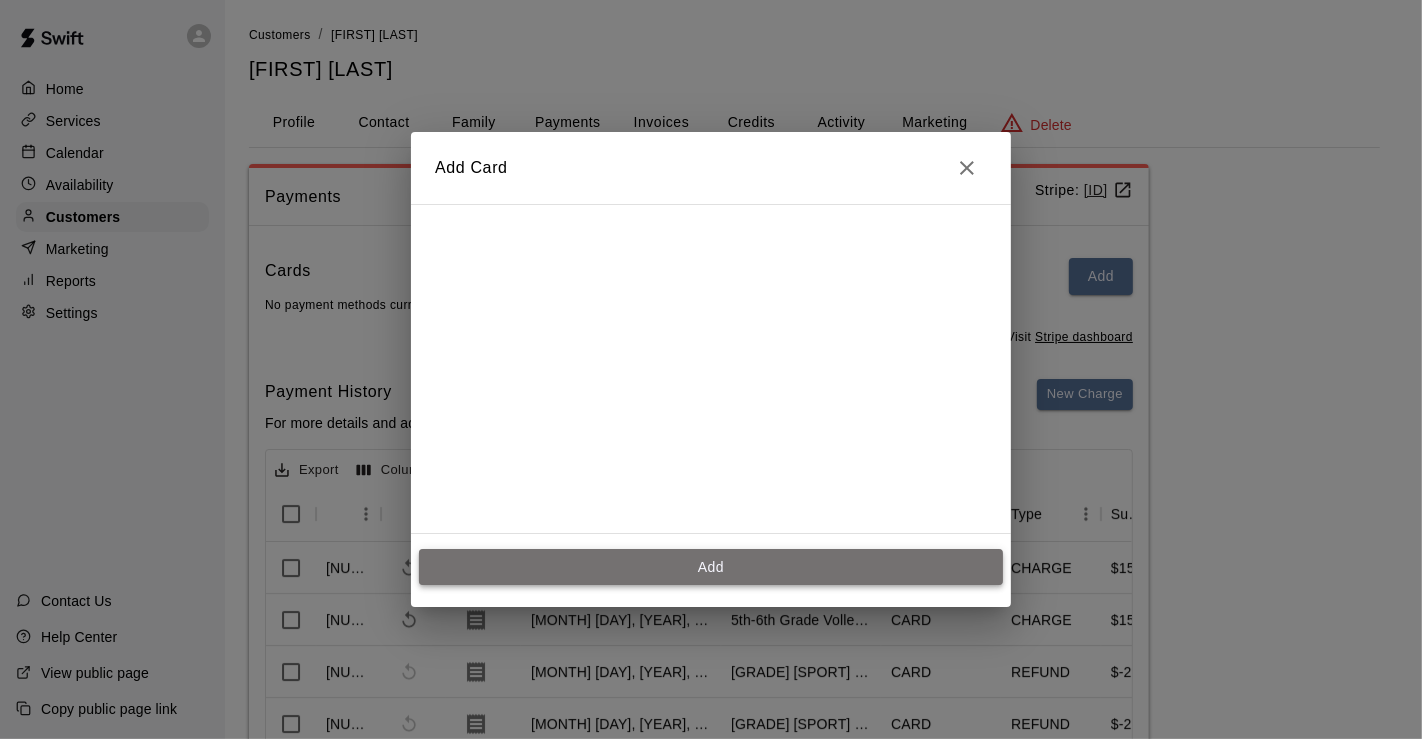 click on "Add" at bounding box center [711, 567] 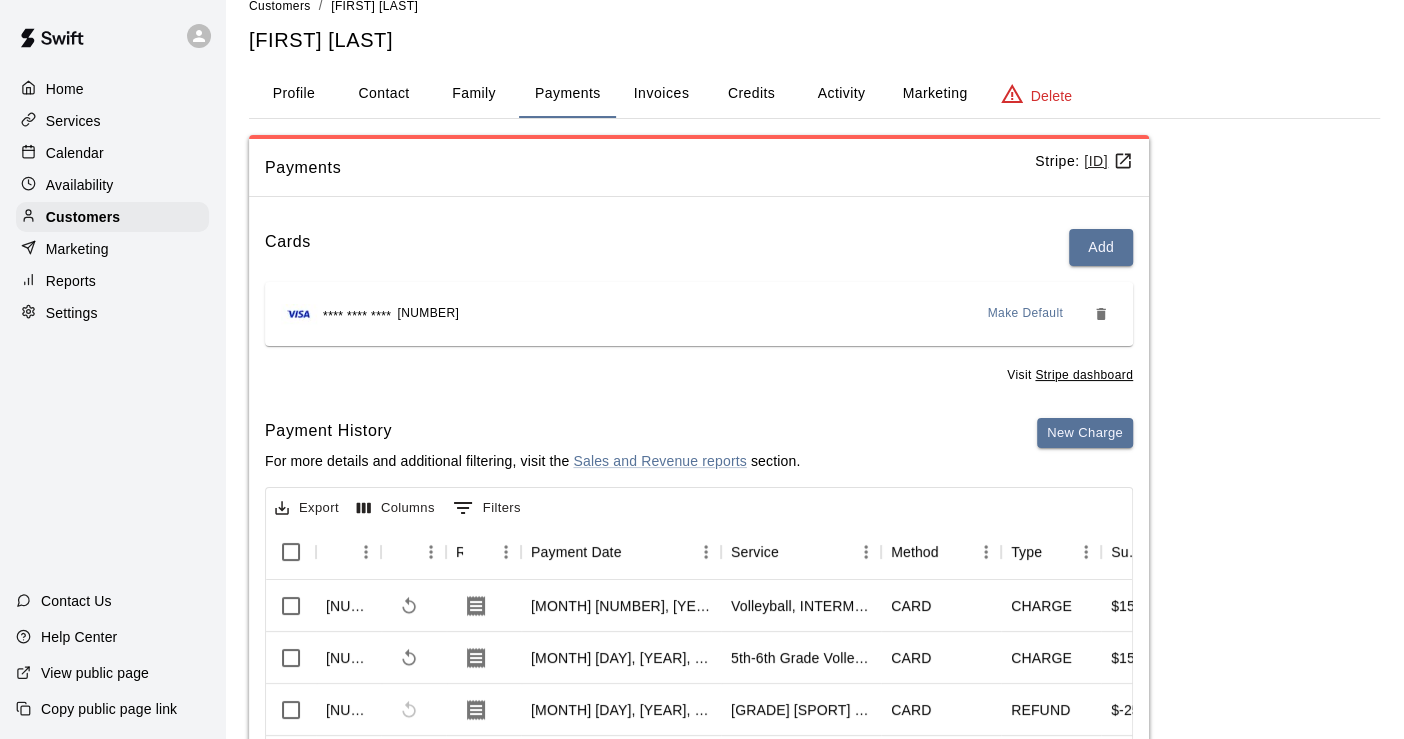 scroll, scrollTop: 0, scrollLeft: 0, axis: both 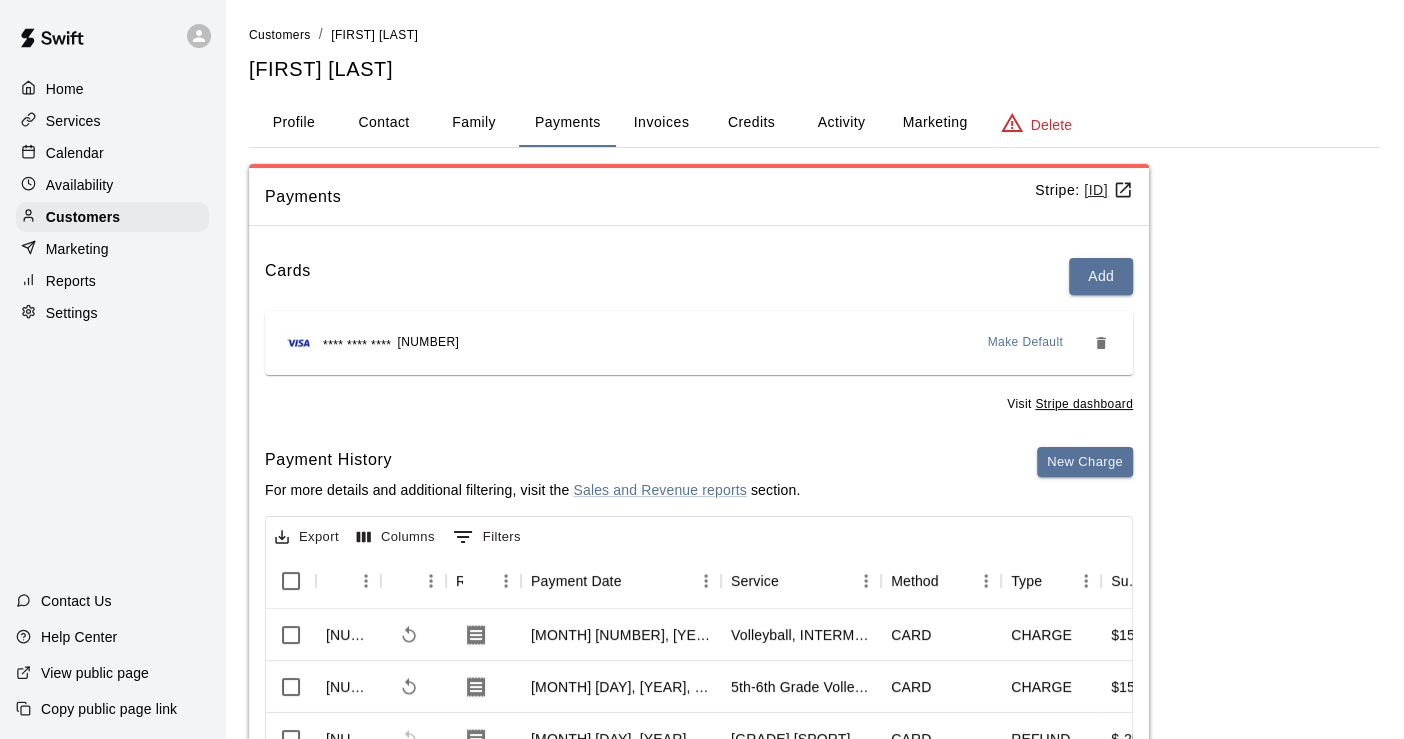 click on "Calendar" at bounding box center (75, 153) 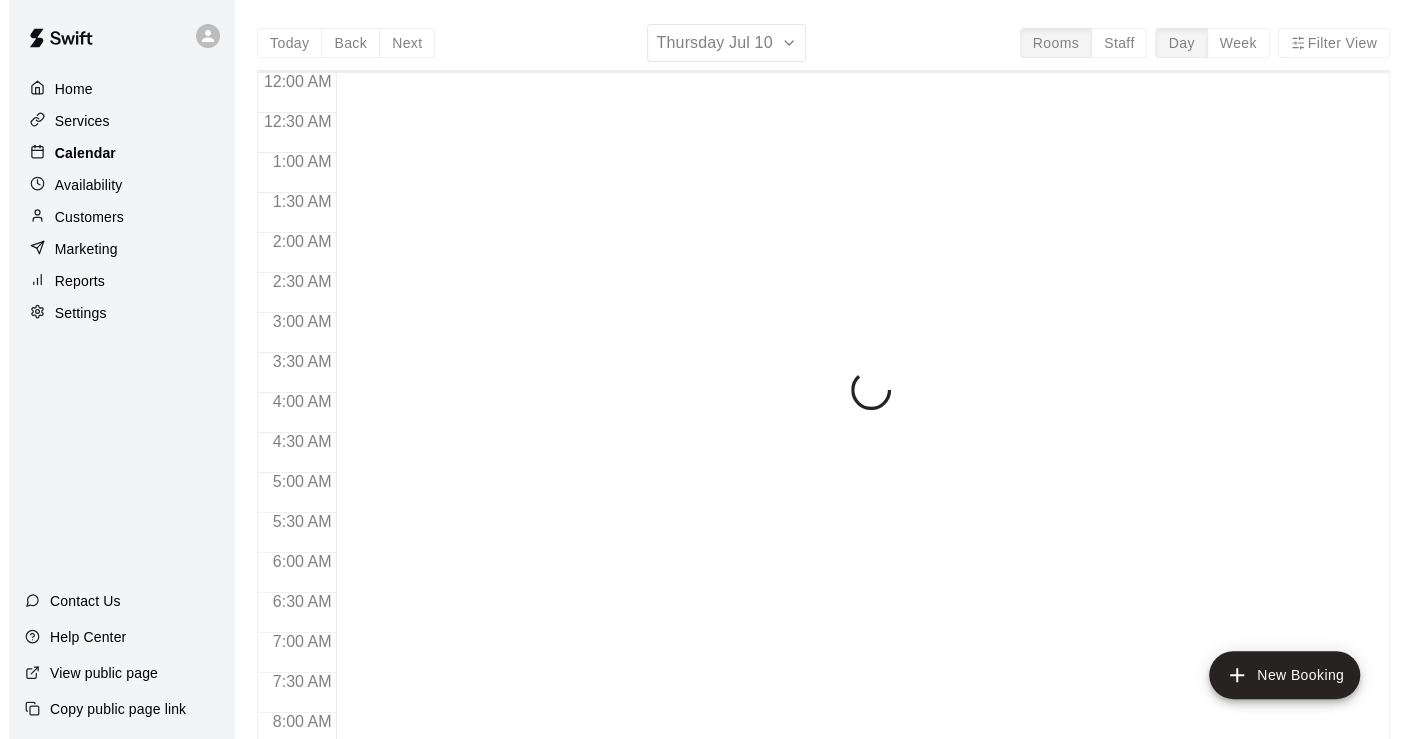 scroll, scrollTop: 1230, scrollLeft: 0, axis: vertical 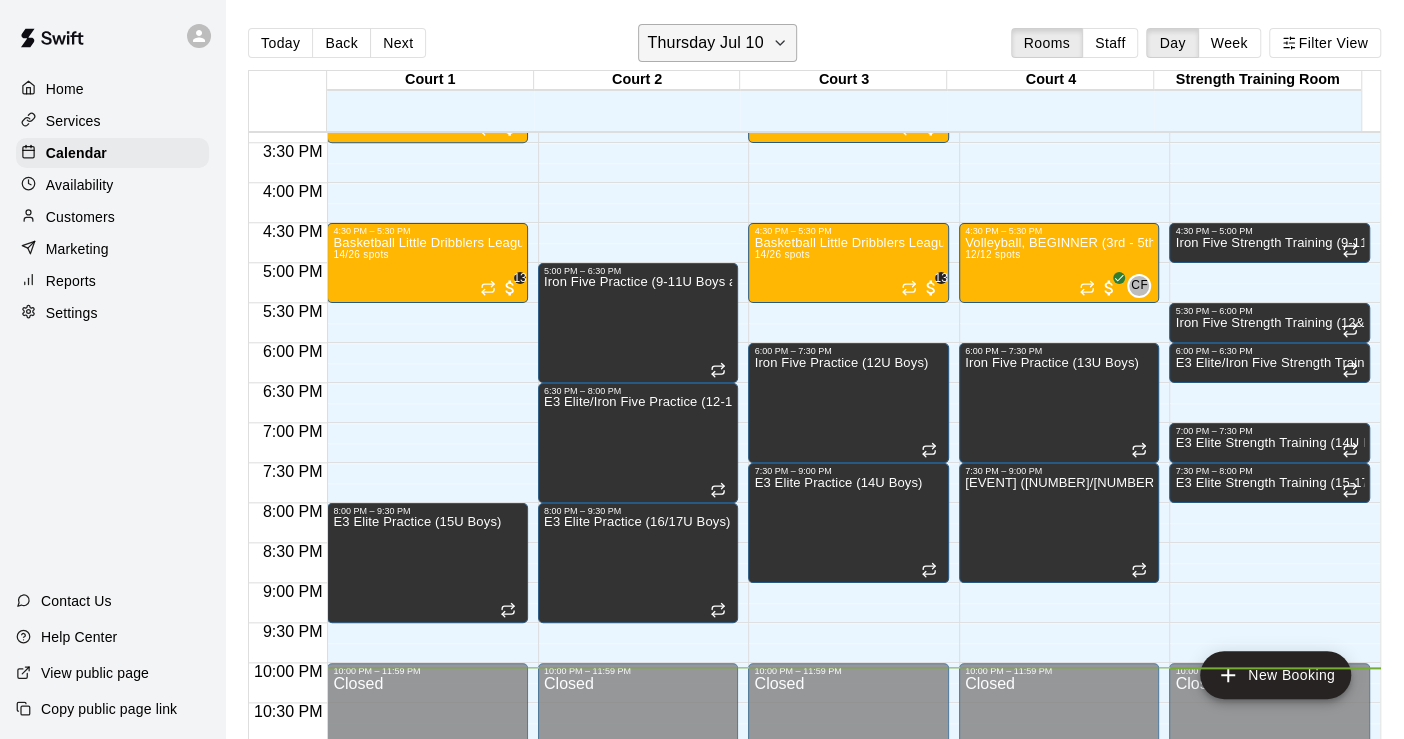 click on "Thursday Jul 10" at bounding box center (717, 43) 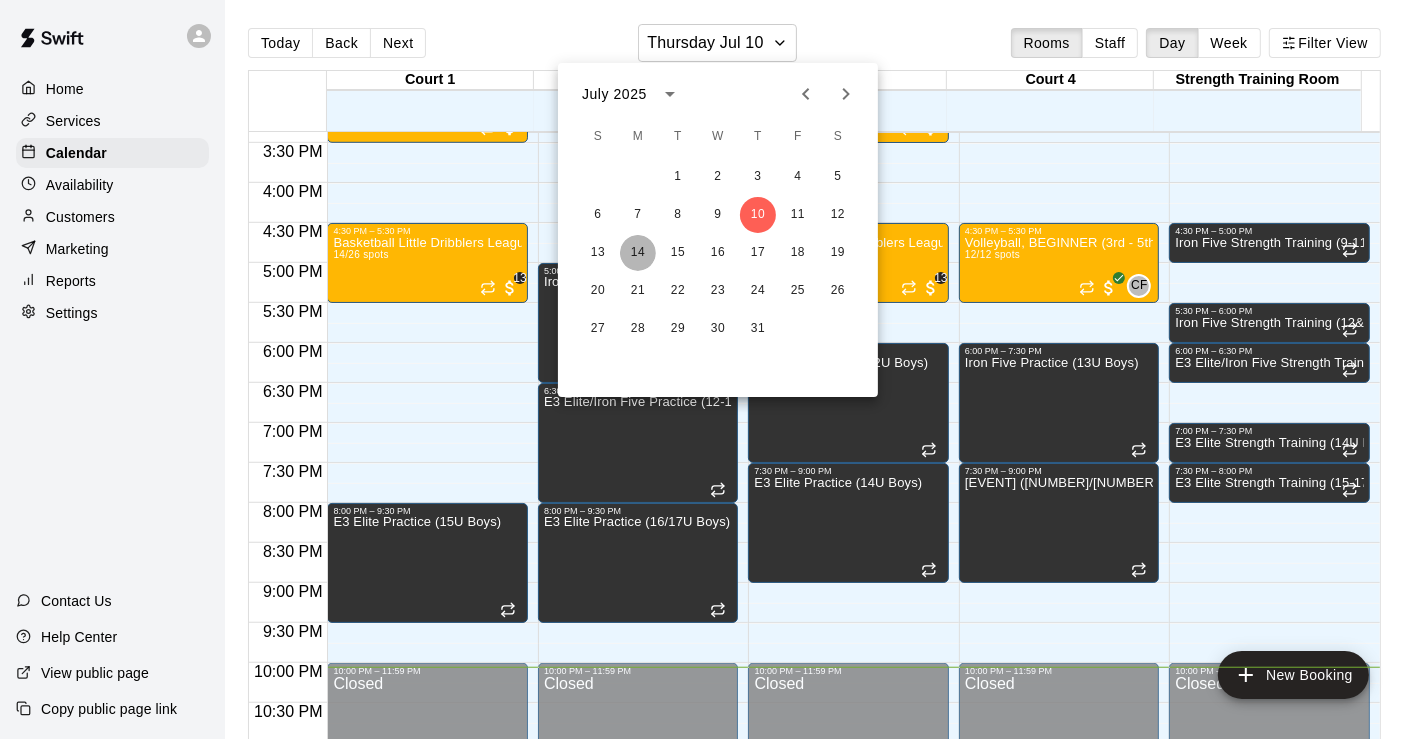 click on "14" at bounding box center [638, 253] 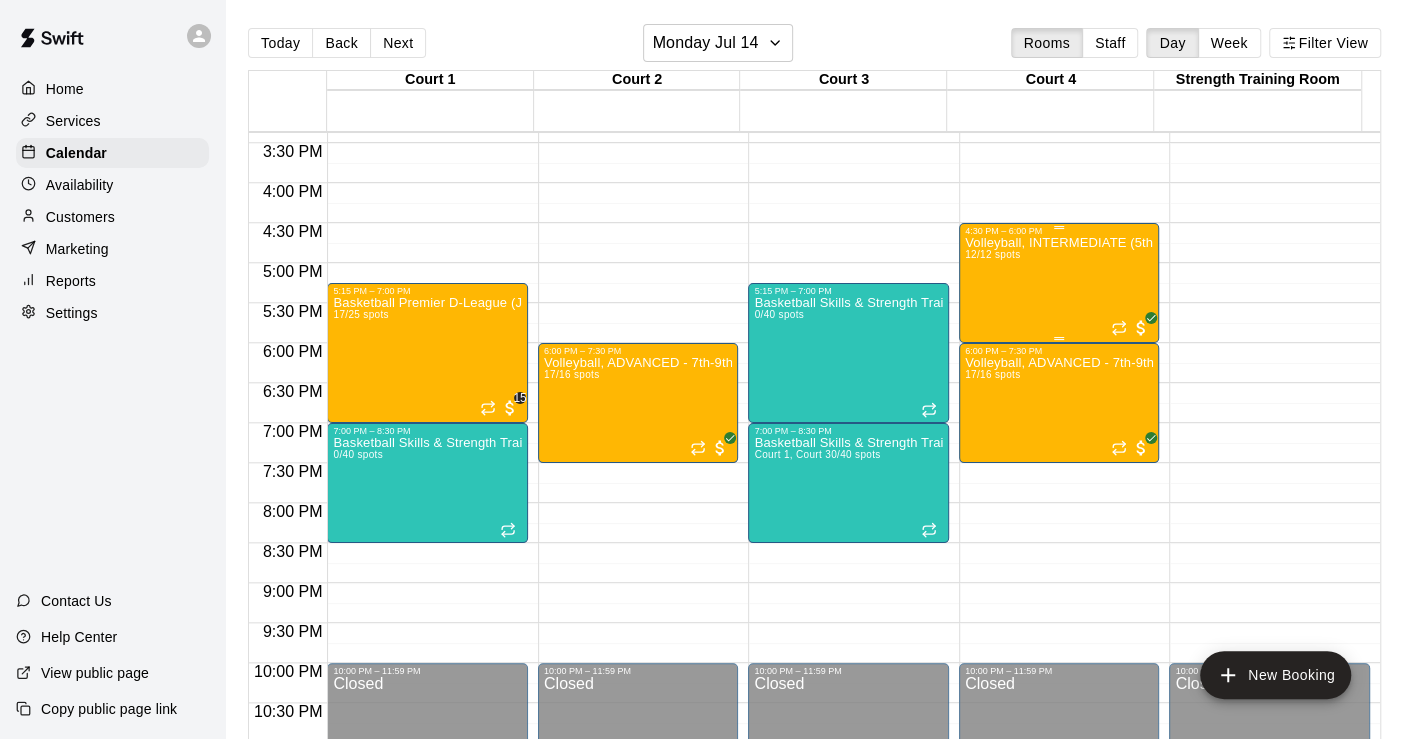 click on "Volleyball, INTERMEDIATE (5th - 7th Grade - July Session)  12/12 spots" at bounding box center [1059, 605] 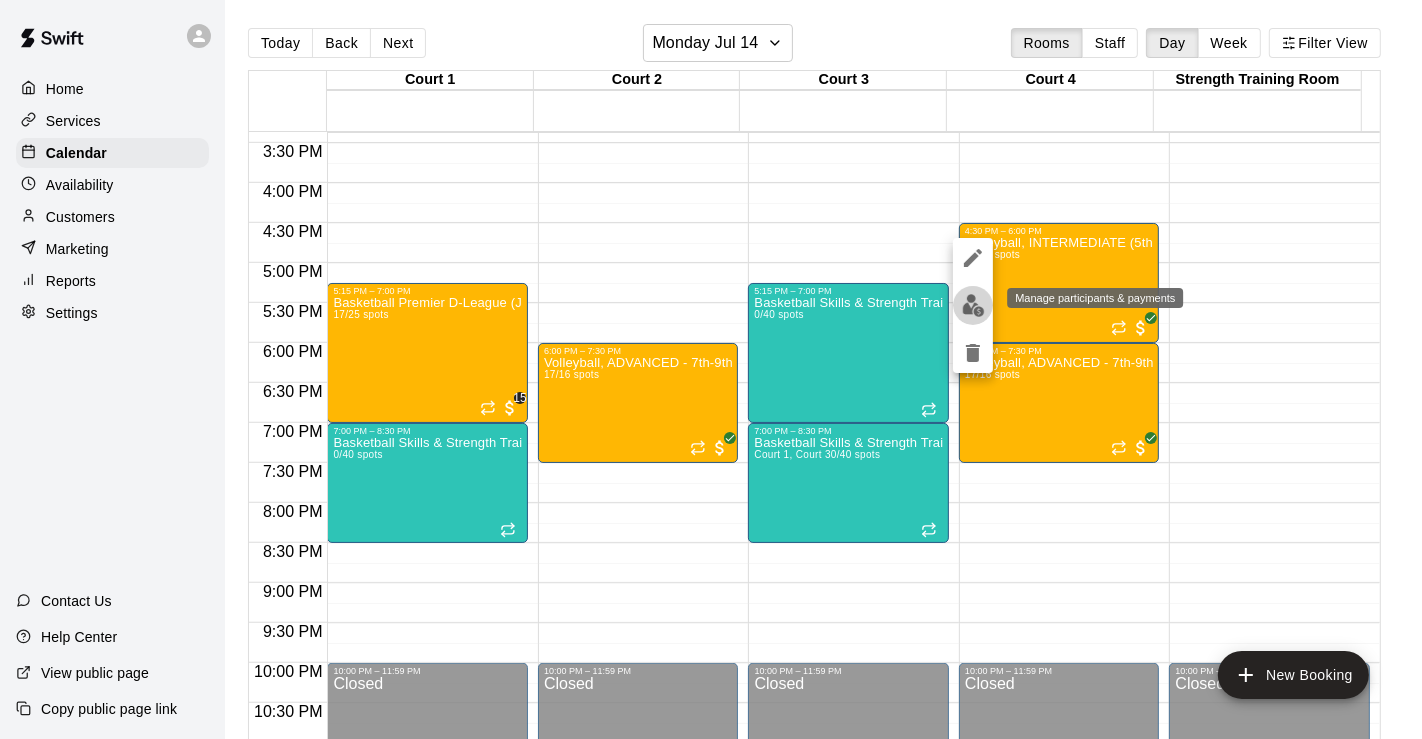 click at bounding box center (973, 305) 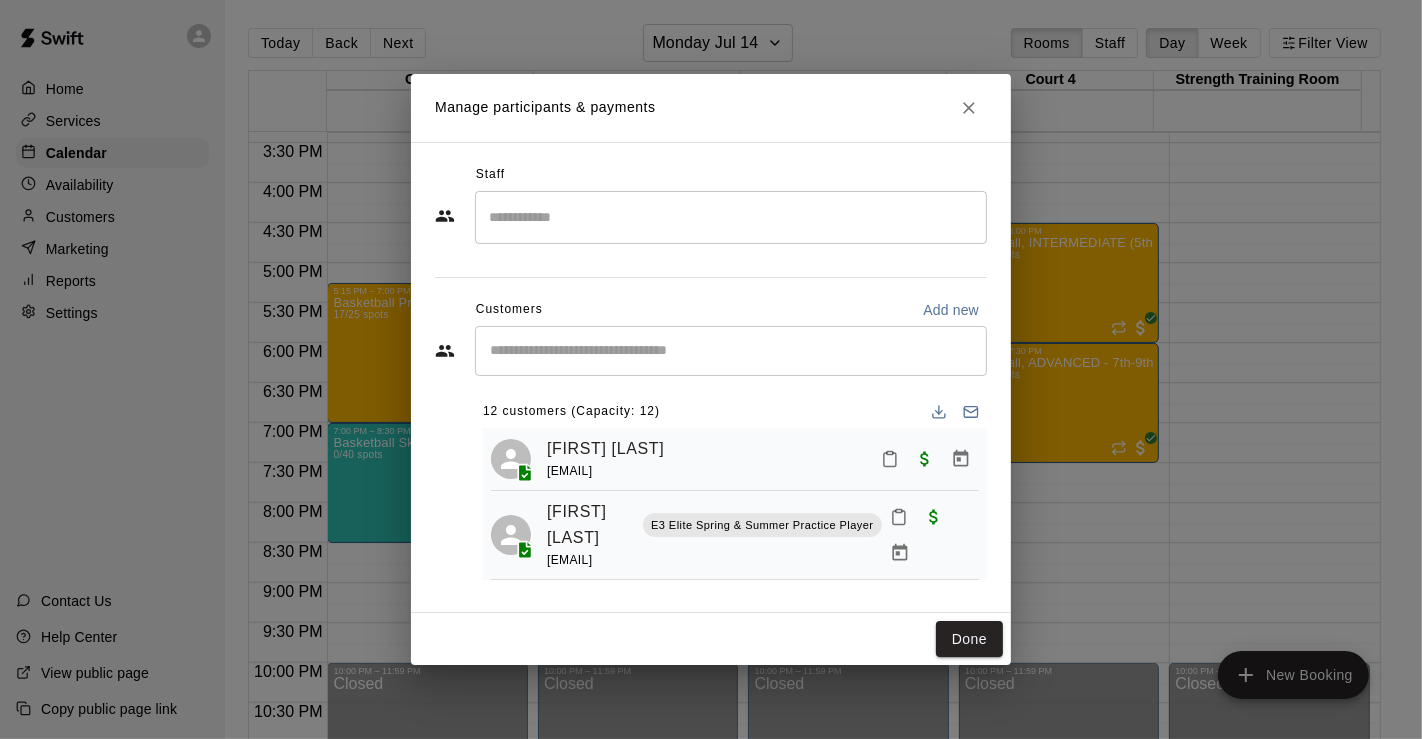 click at bounding box center (731, 351) 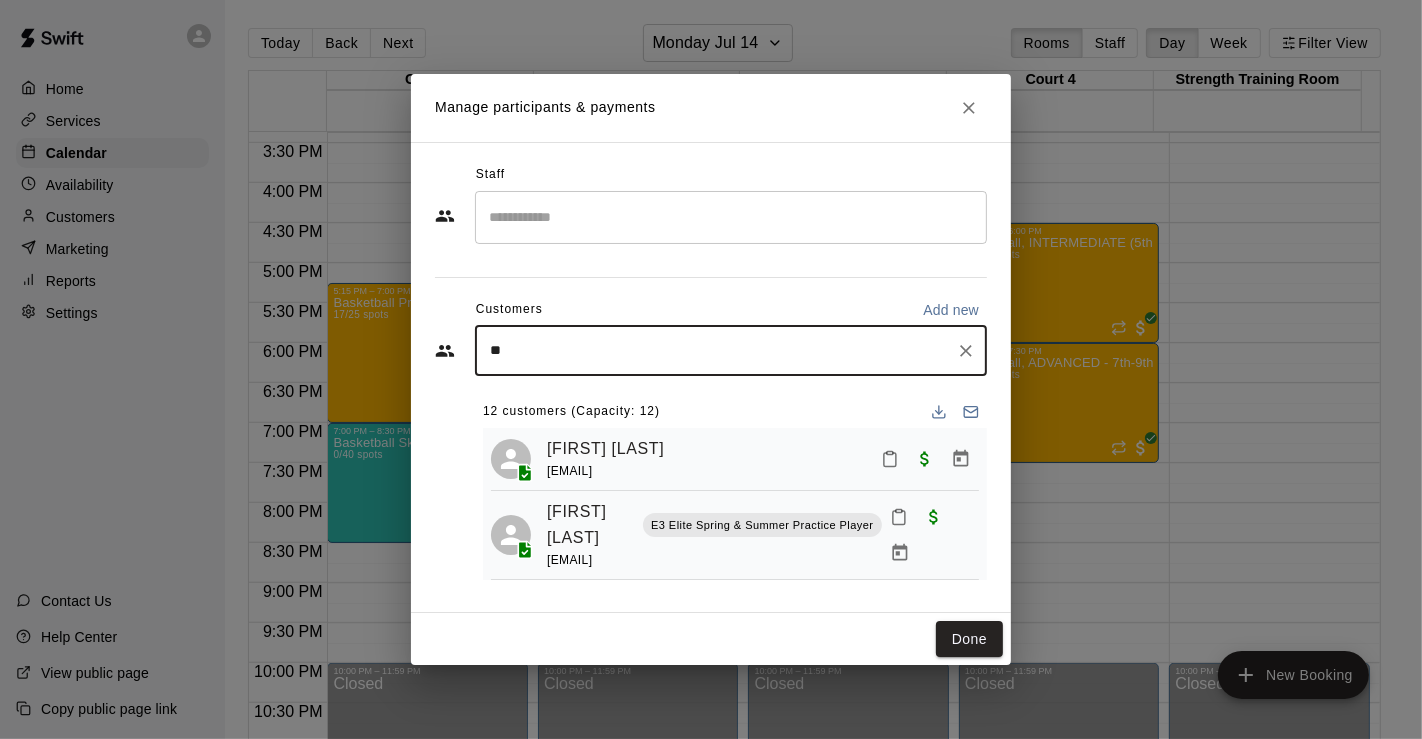 type on "***" 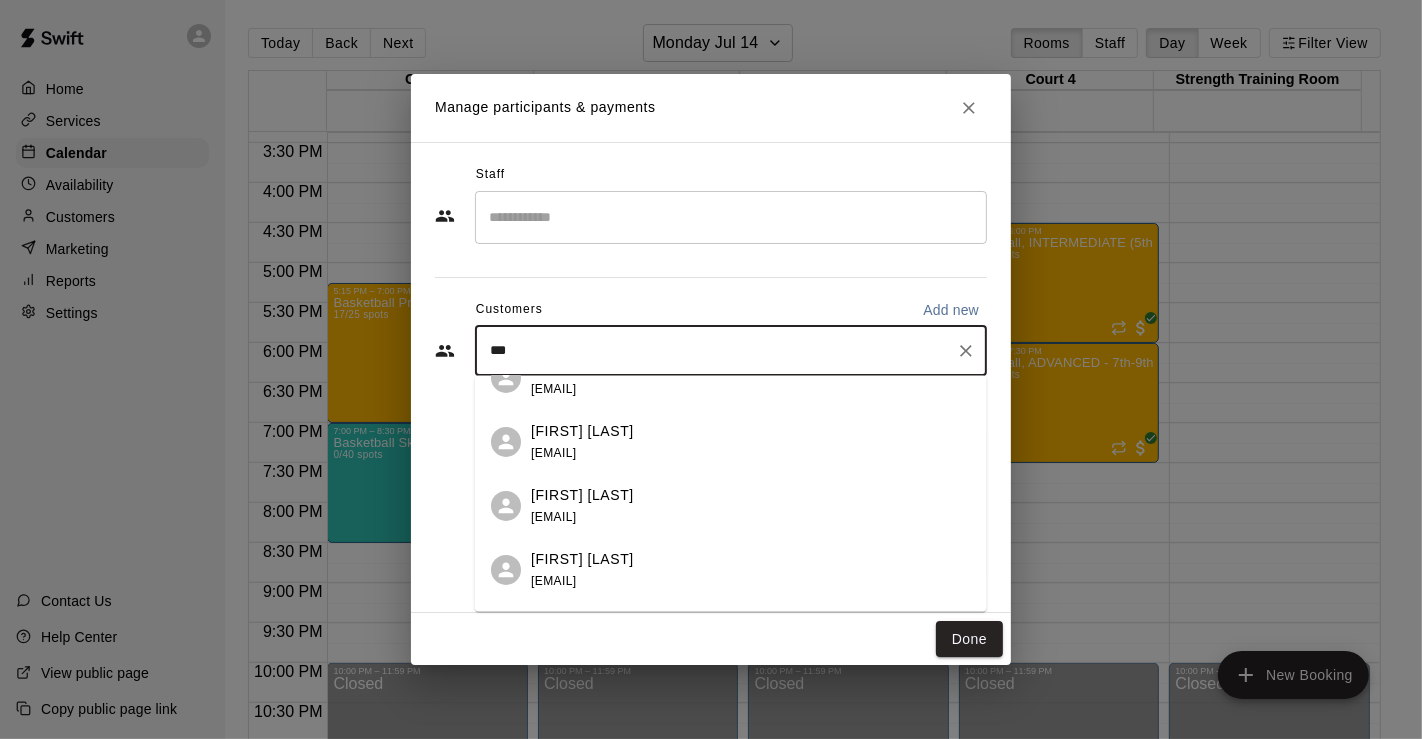 scroll, scrollTop: 333, scrollLeft: 0, axis: vertical 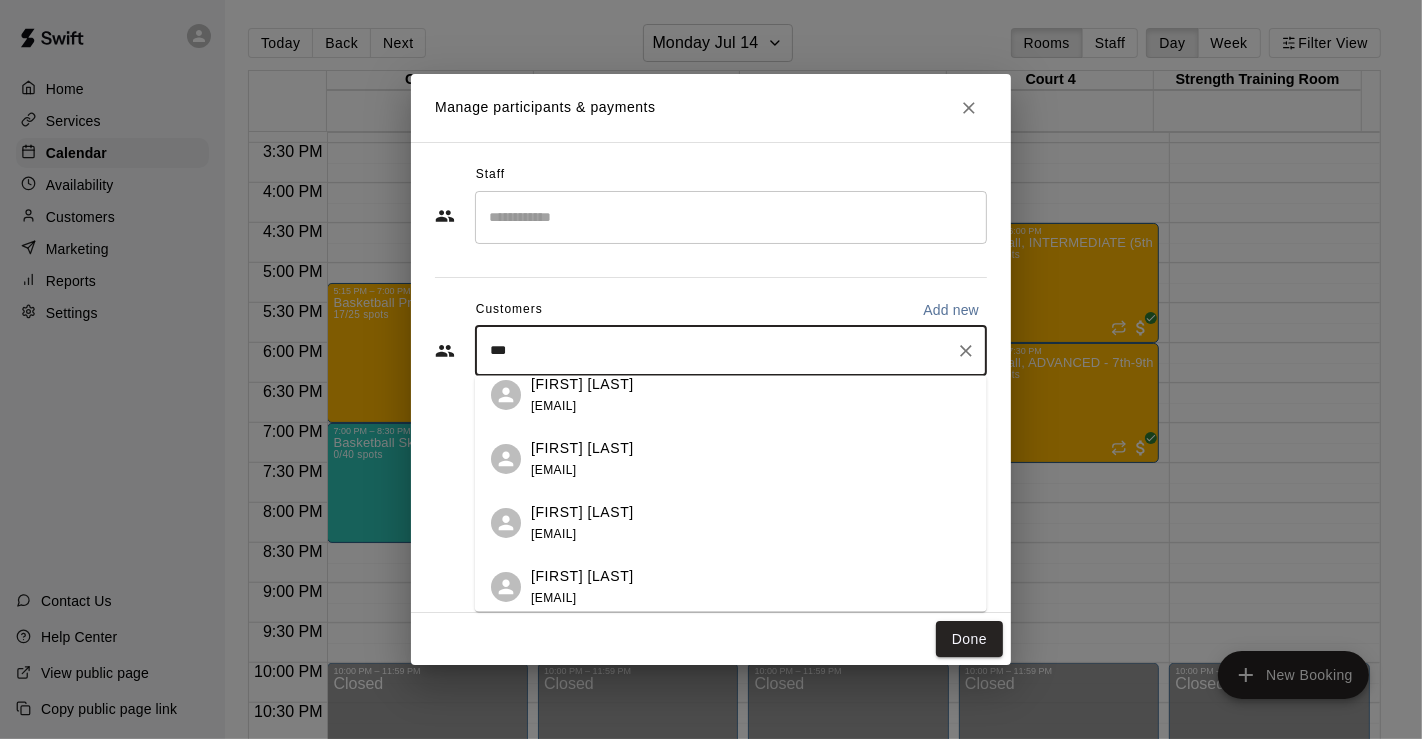 click on "[EMAIL]" at bounding box center (553, 469) 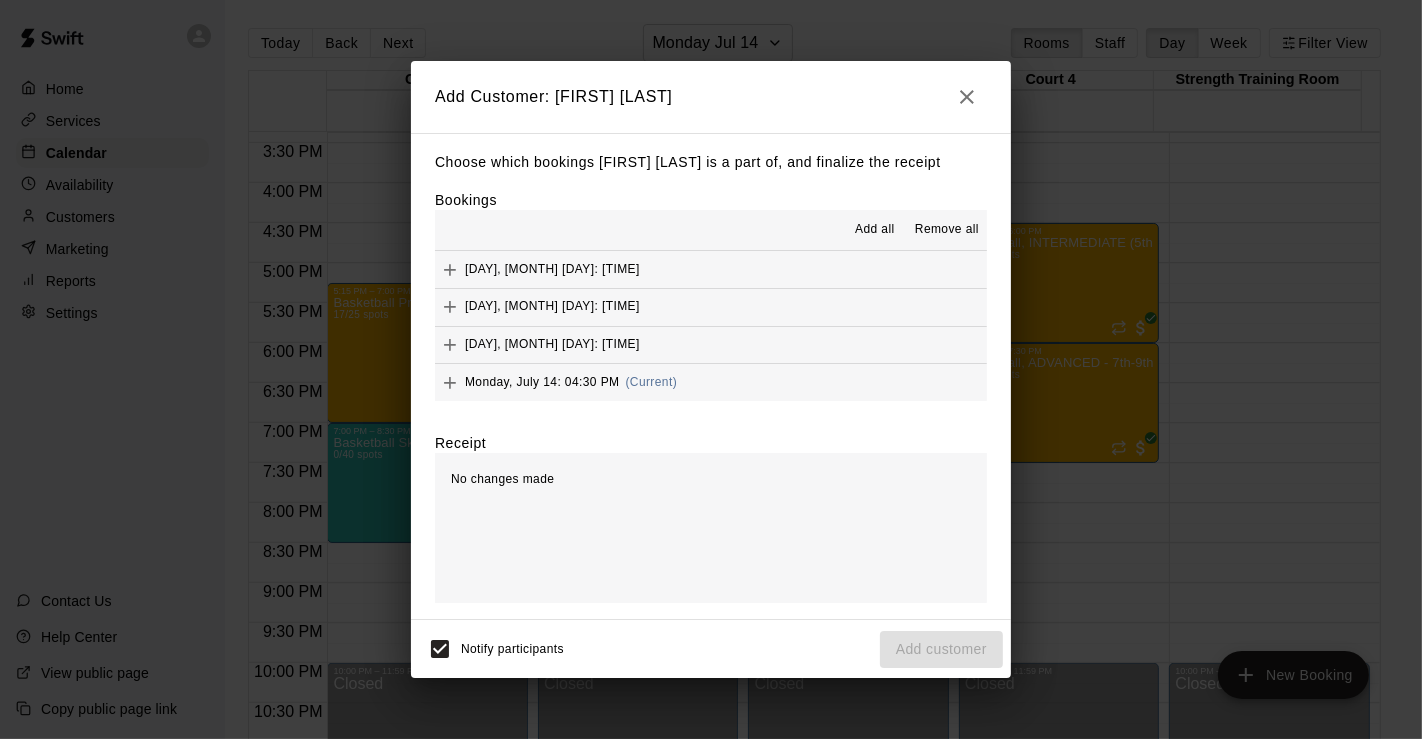 scroll, scrollTop: 111, scrollLeft: 0, axis: vertical 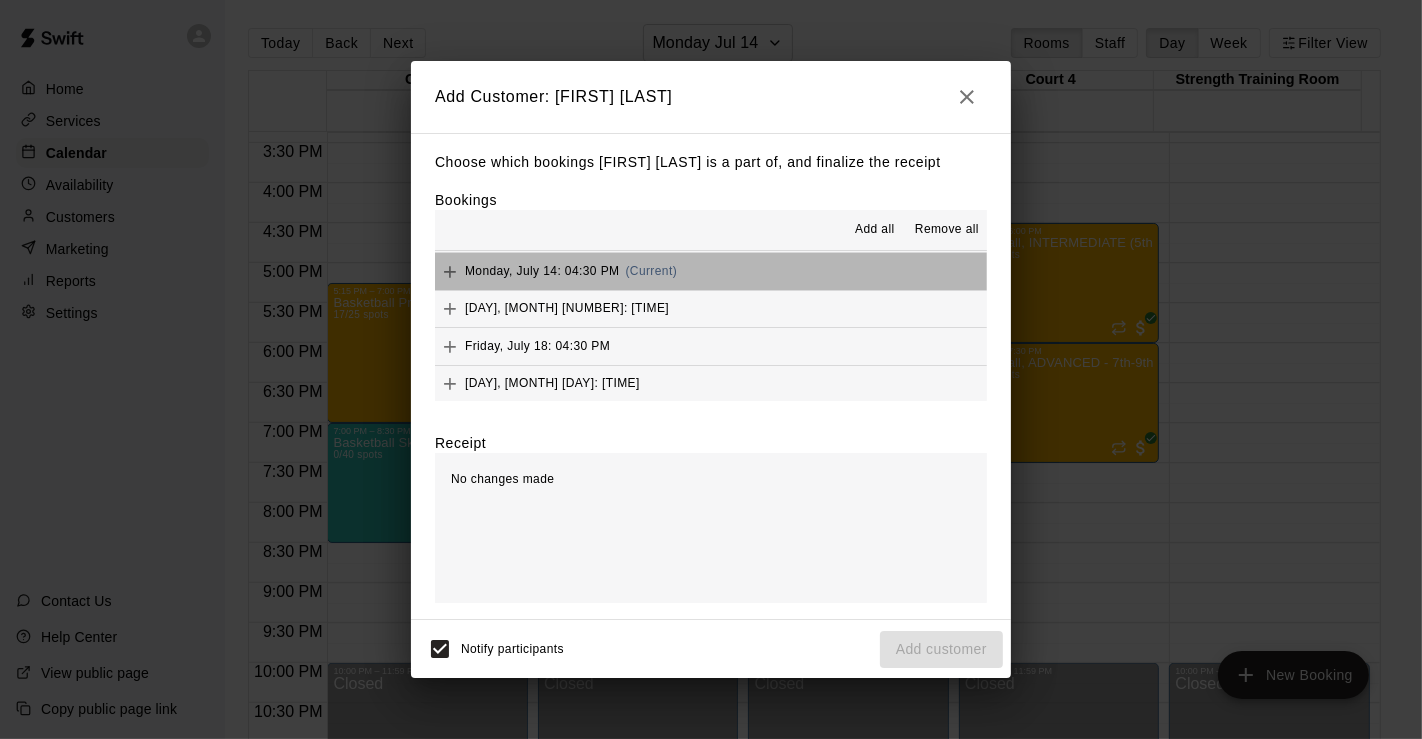 click on "[DAY], [MONTH] [DAY]: [TIME] ([CURRENT])" at bounding box center [711, 271] 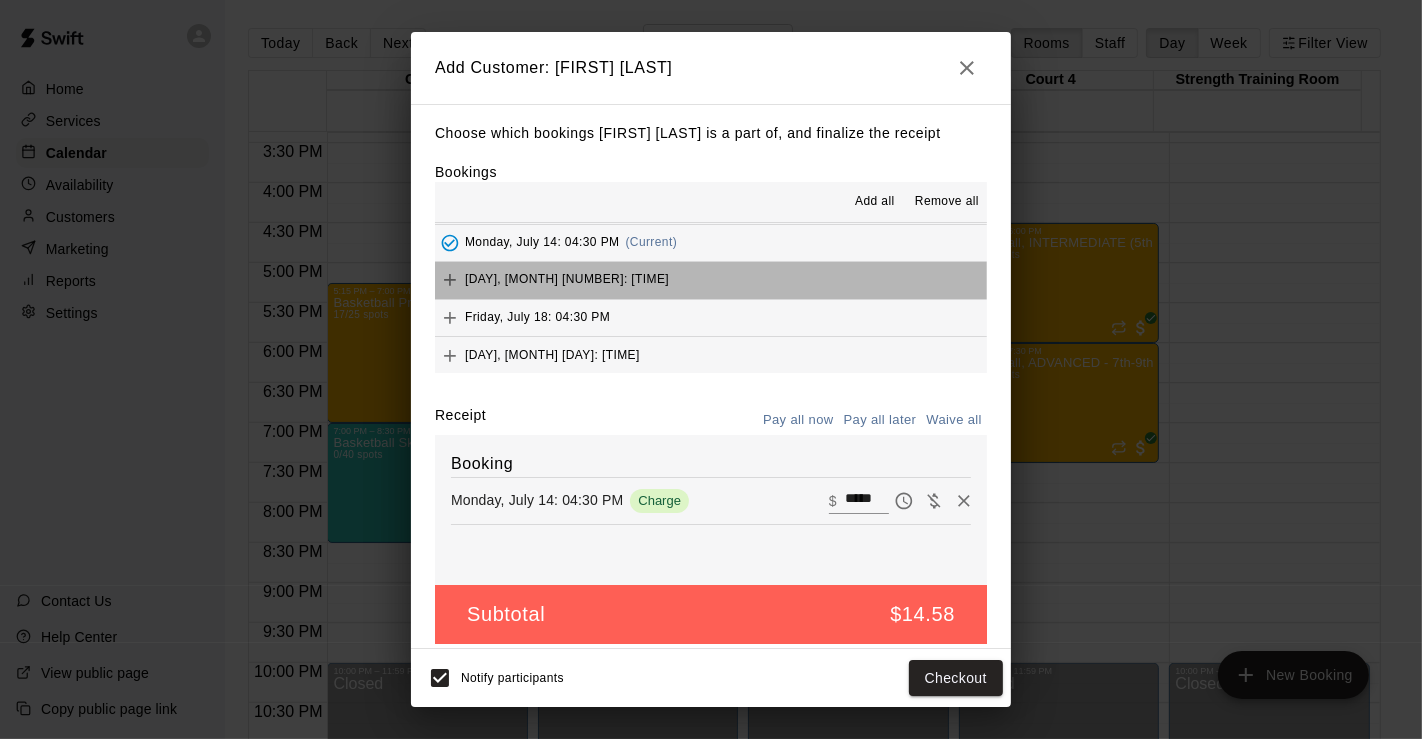 click on "[DAY], [MONTH] [NUMBER]: [TIME]" at bounding box center [711, 280] 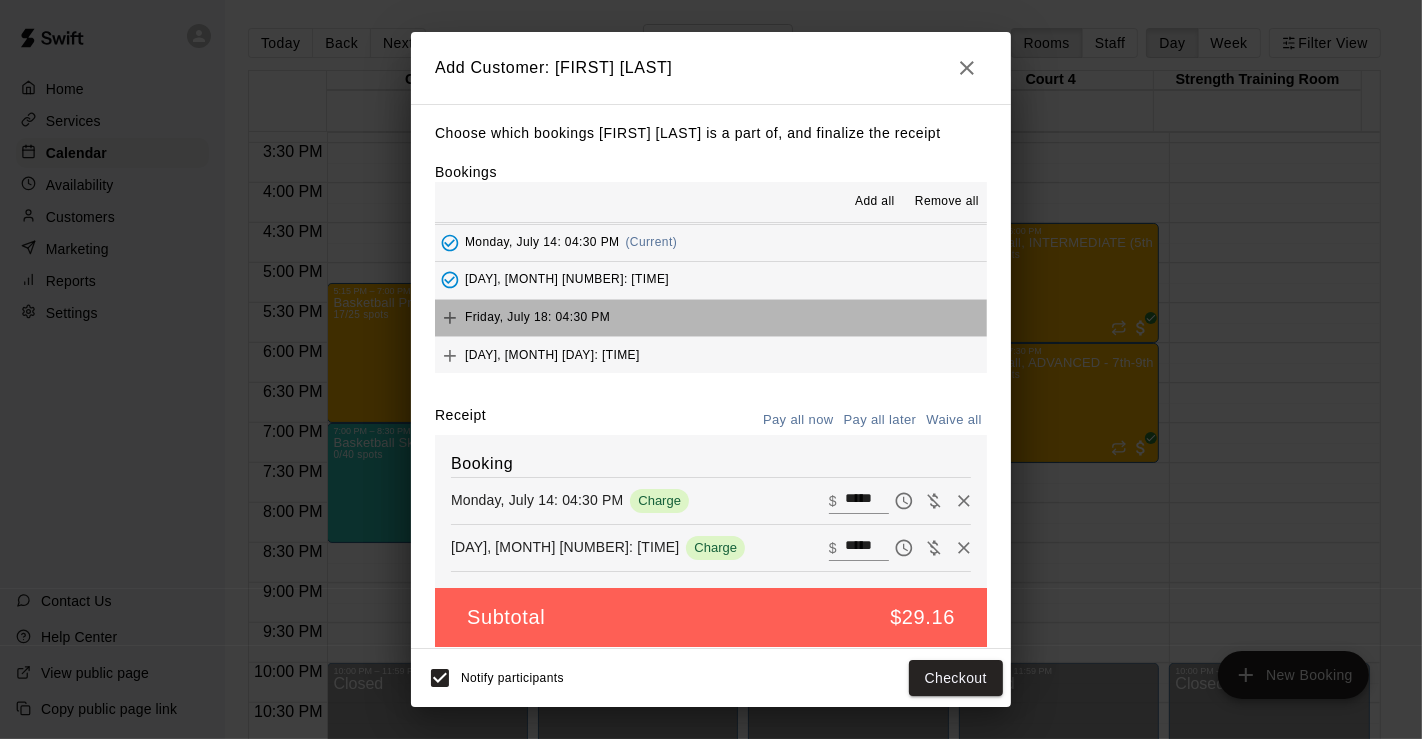 click on "Friday, July 18: 04:30 PM" at bounding box center (711, 318) 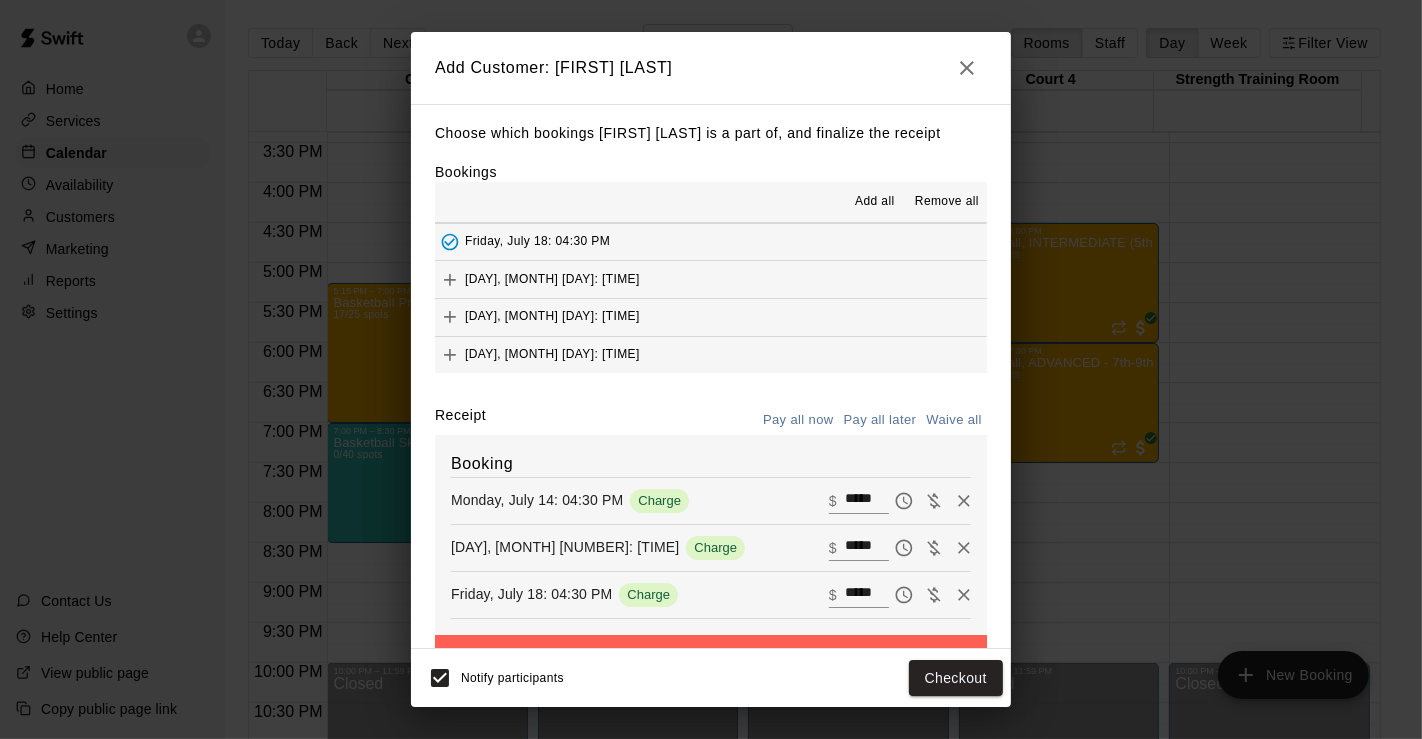 scroll, scrollTop: 222, scrollLeft: 0, axis: vertical 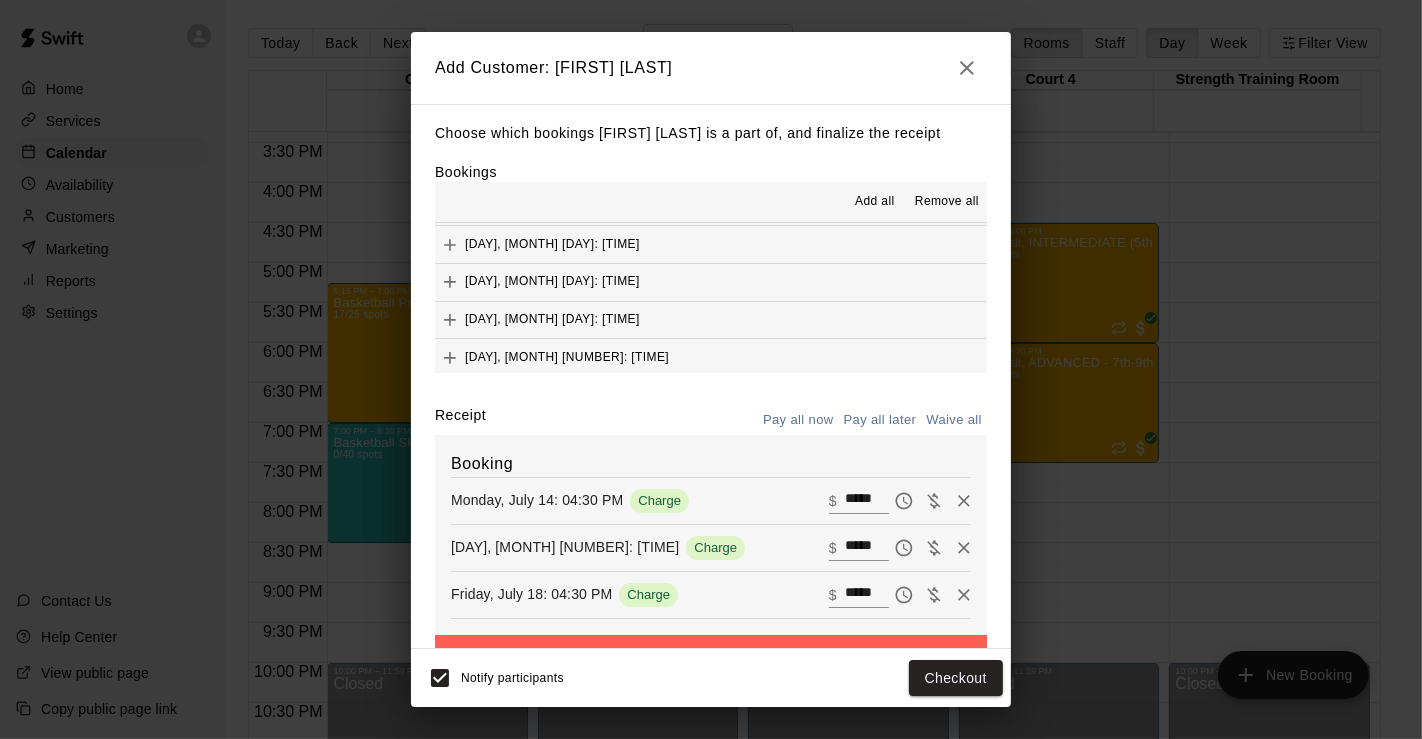 click on "[DAY], [MONTH] [DAY]: [TIME]" at bounding box center [711, 244] 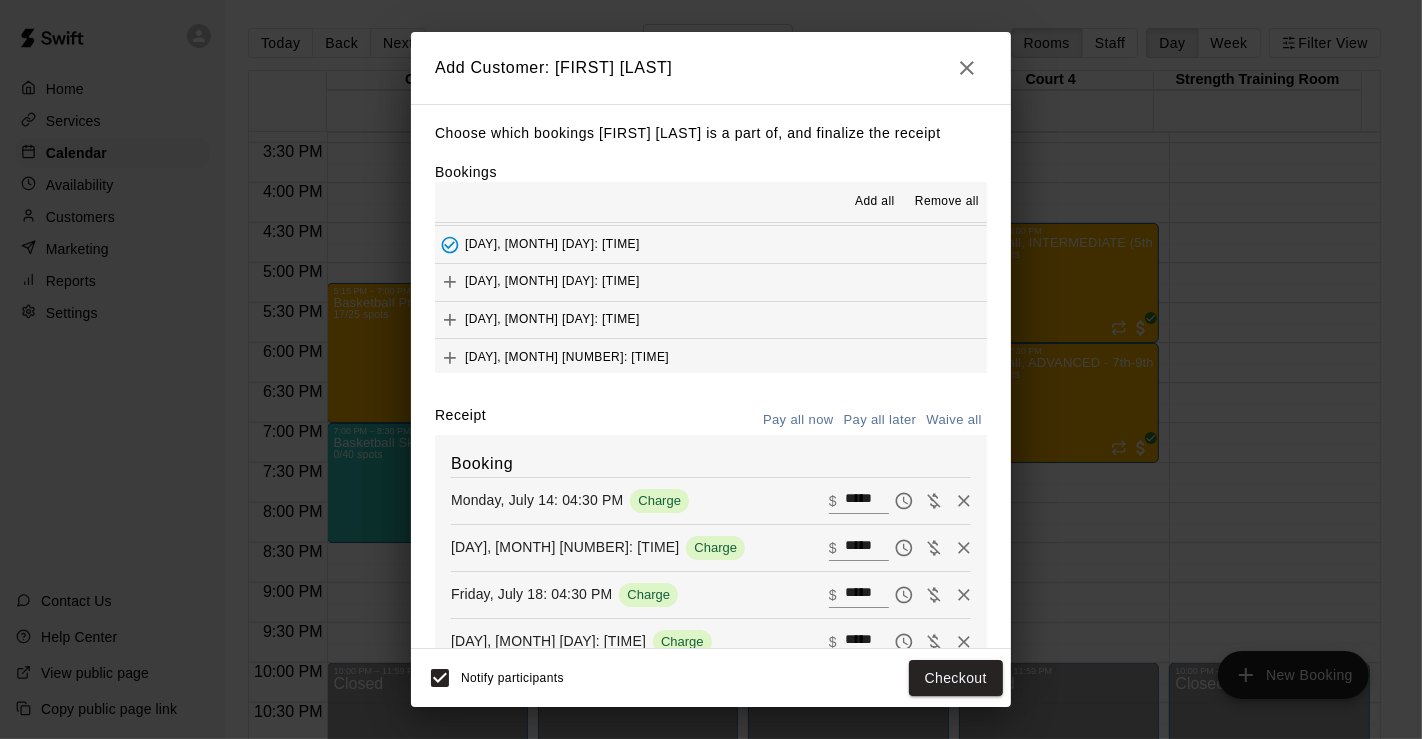 click on "[DAY], [MONTH] [DAY]: [TIME]" at bounding box center (711, 282) 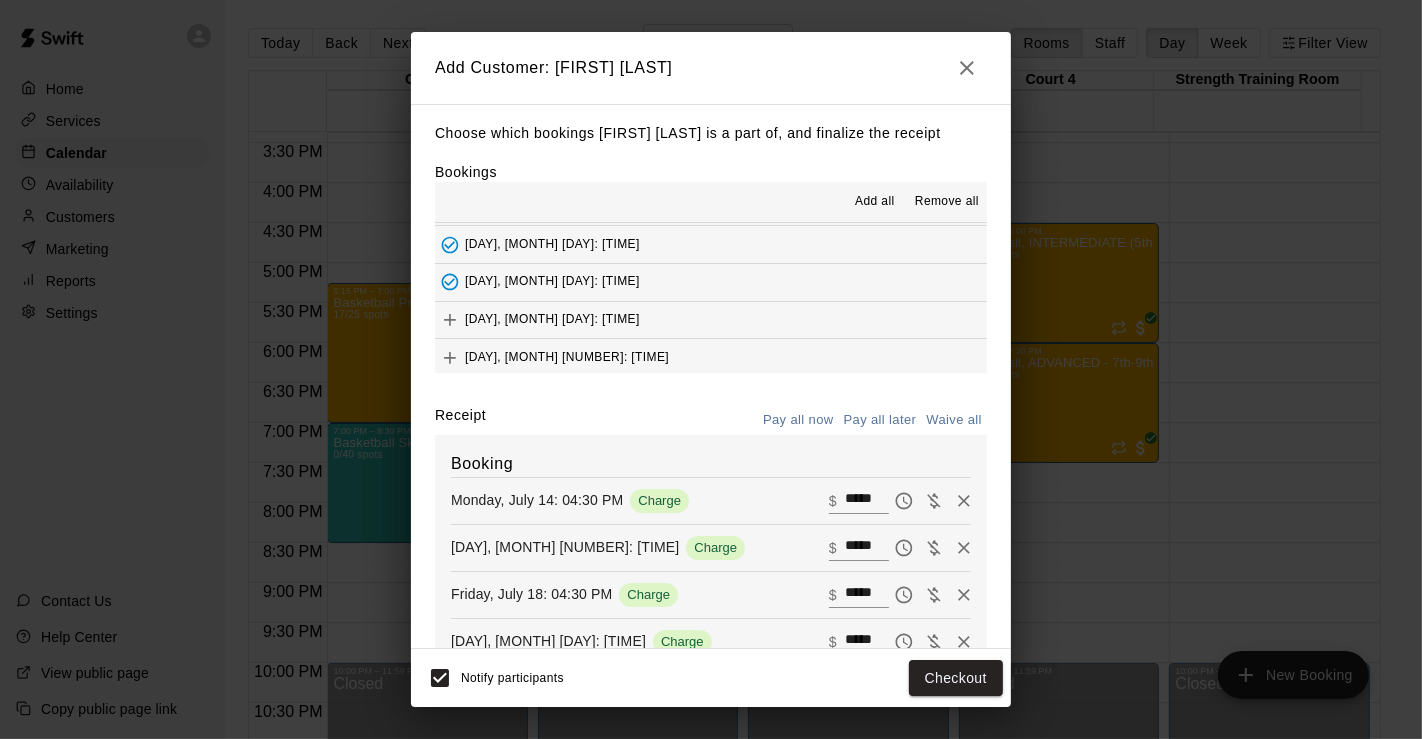 click on "[DAY], [MONTH] [DAY]: [TIME]" at bounding box center [711, 320] 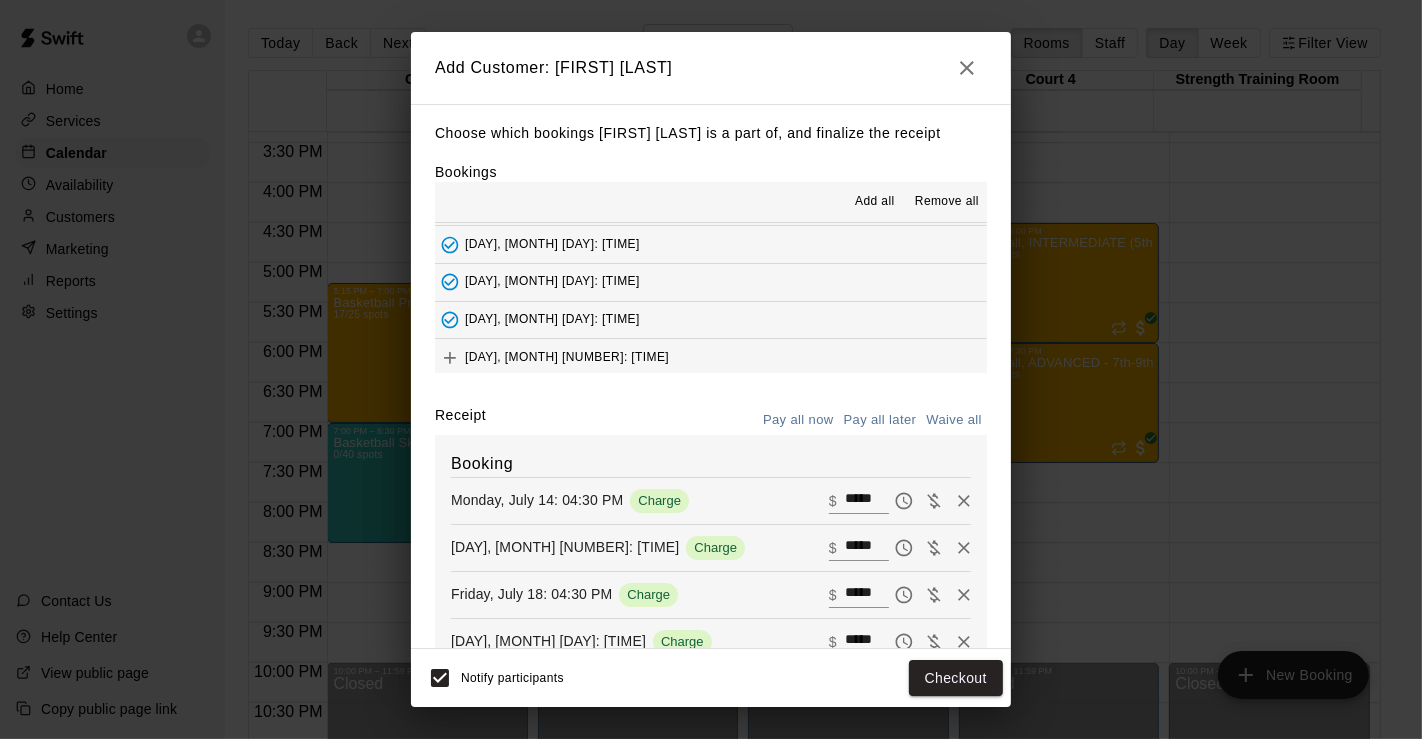 click on "[DAY], [MONTH] [NUMBER]: [TIME]" at bounding box center (711, 357) 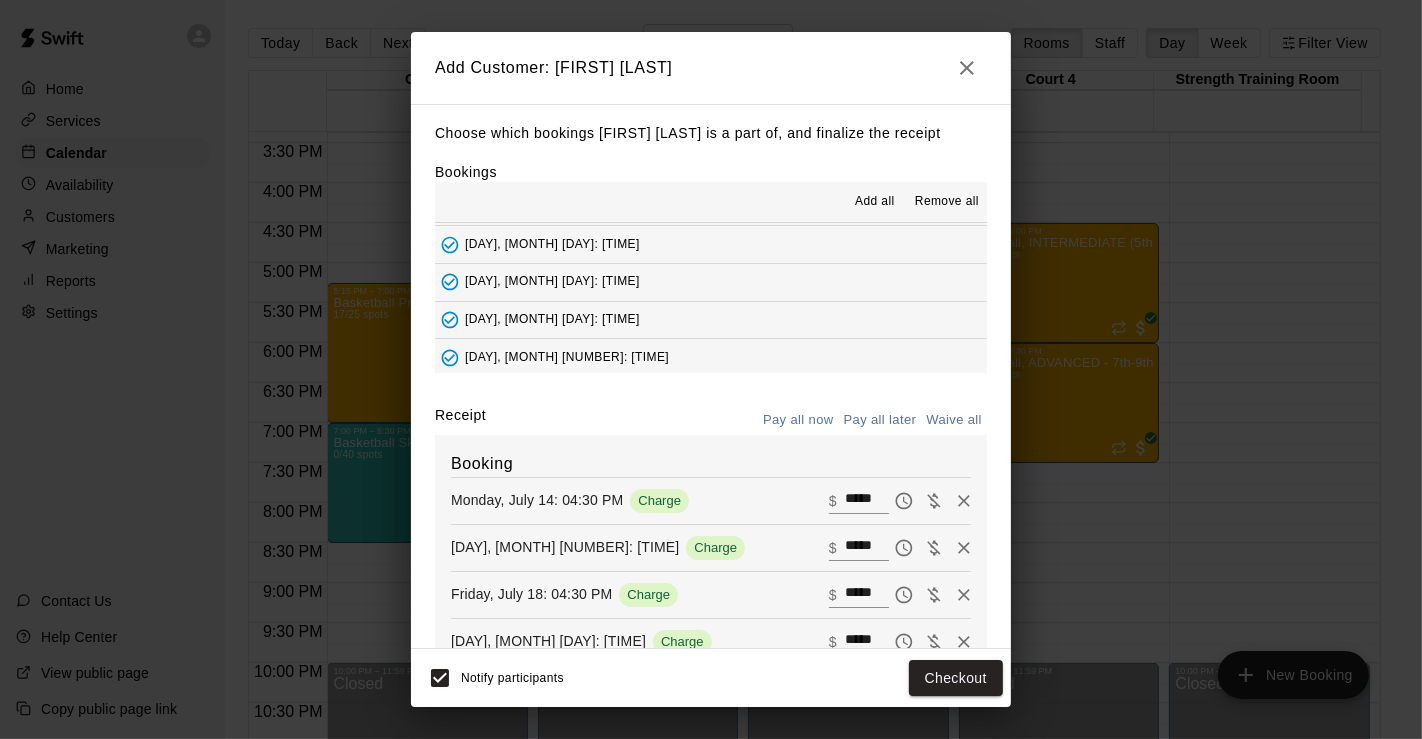scroll, scrollTop: 298, scrollLeft: 0, axis: vertical 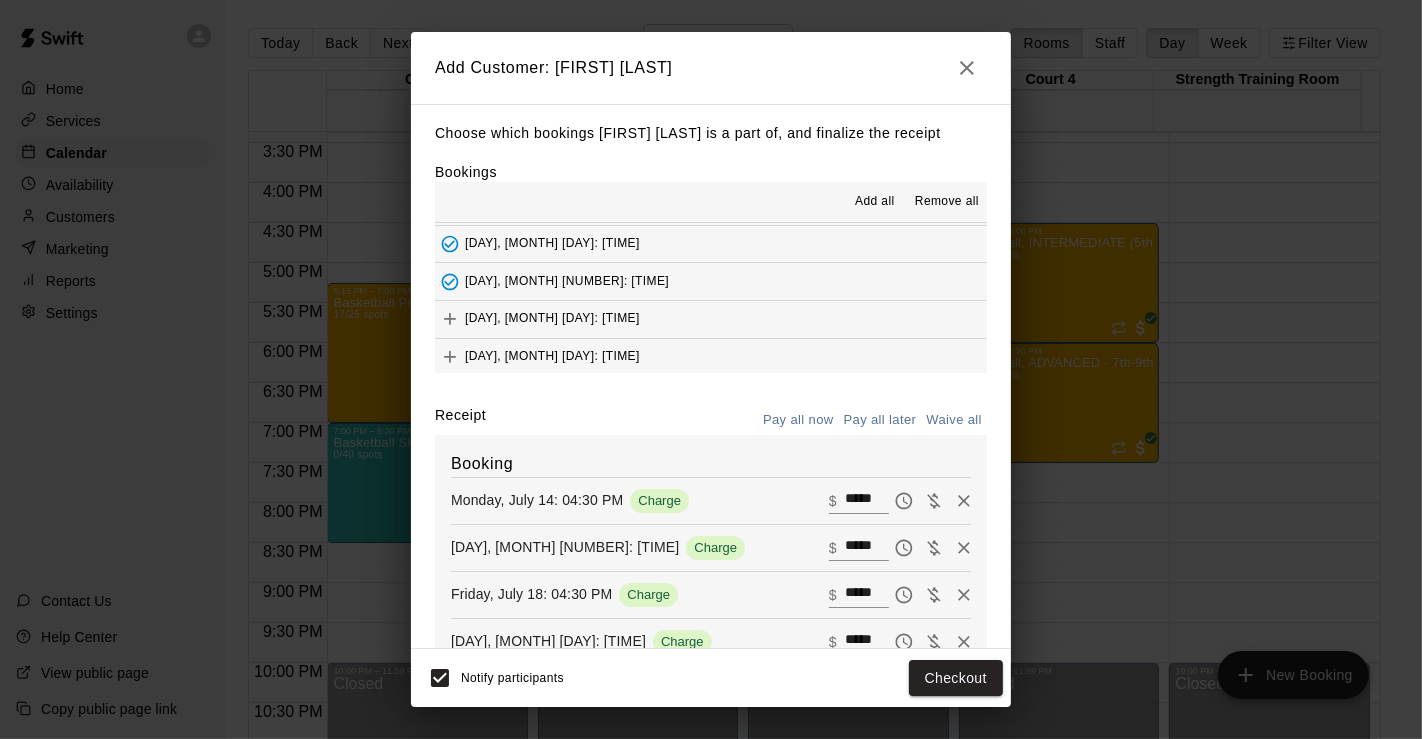 click on "[DAY], [MONTH] [DAY]: [TIME]" at bounding box center [711, 319] 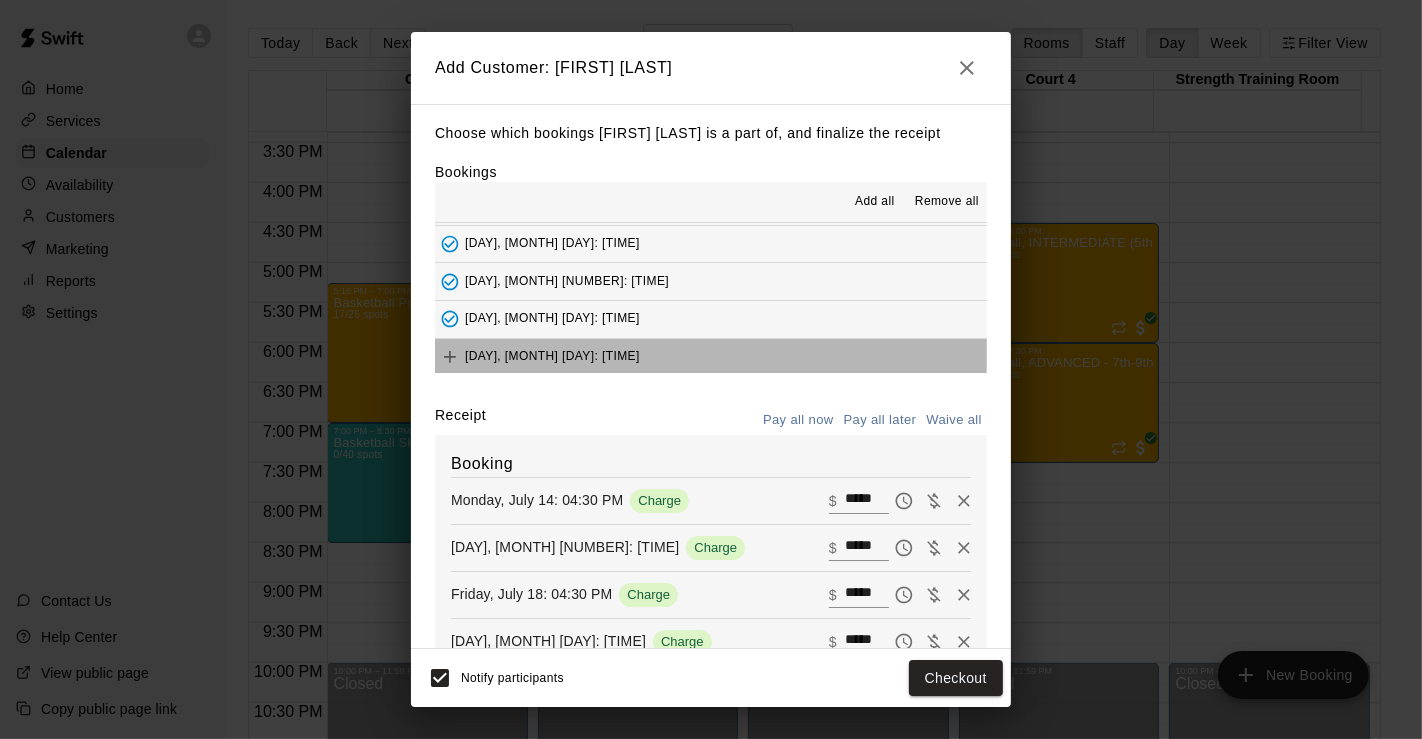 click on "[DAY], [MONTH] [DAY]: [TIME]" at bounding box center (711, 357) 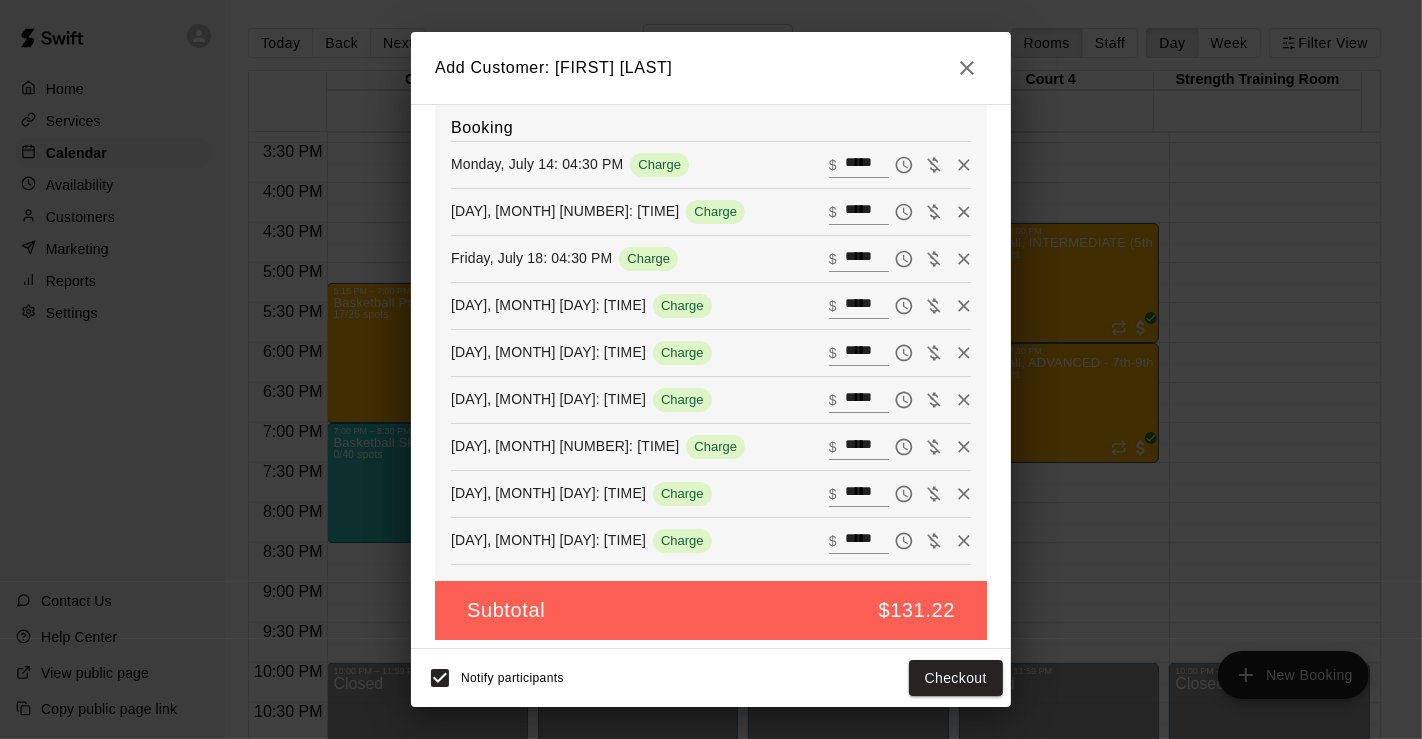 scroll, scrollTop: 341, scrollLeft: 0, axis: vertical 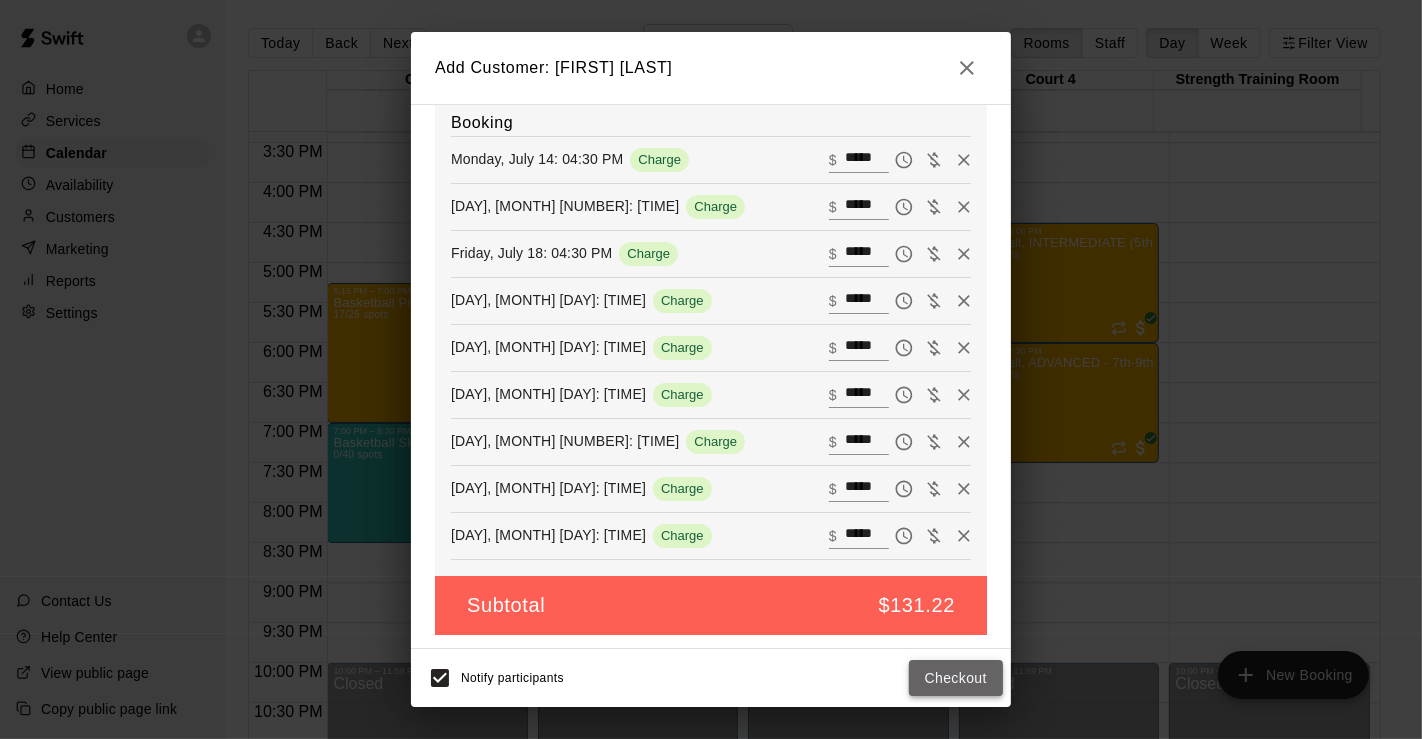 click on "Checkout" at bounding box center [956, 678] 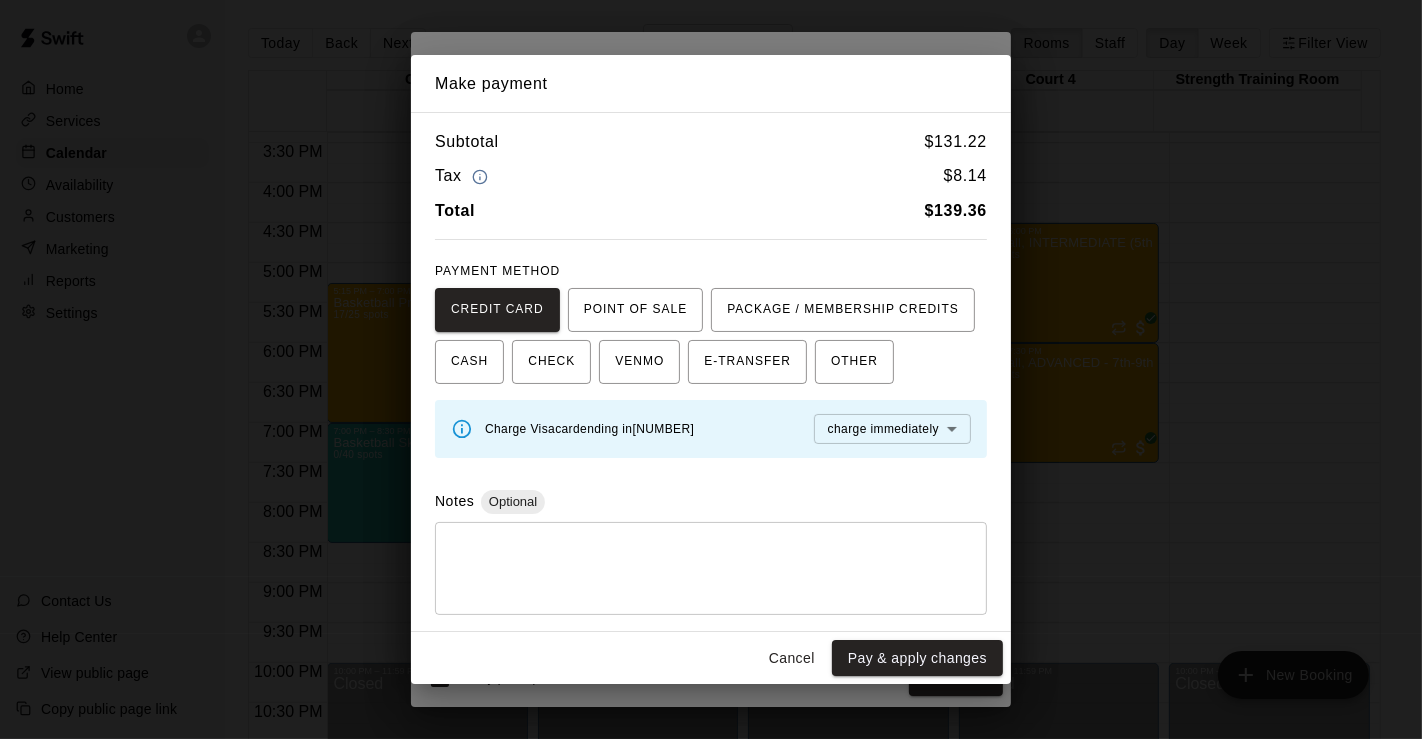 click on "Cancel" at bounding box center [792, 658] 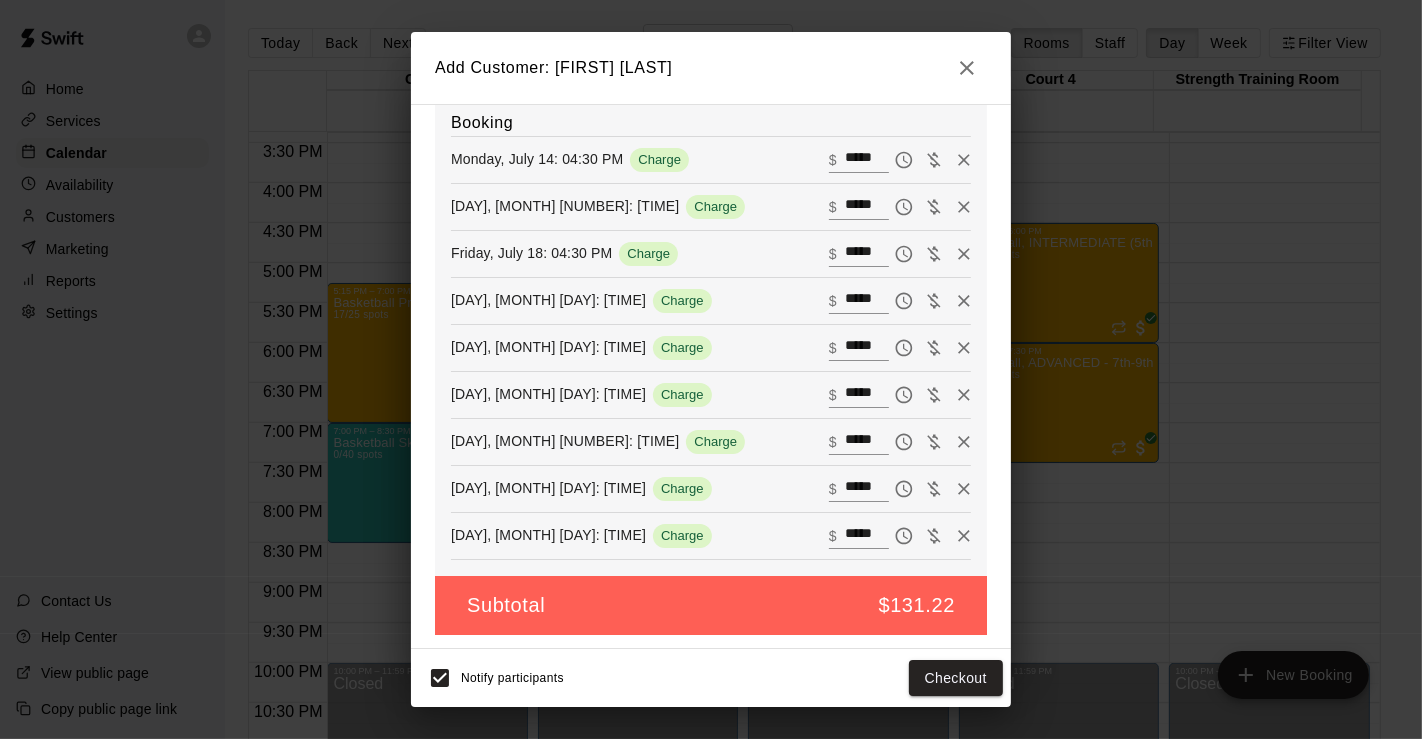 click 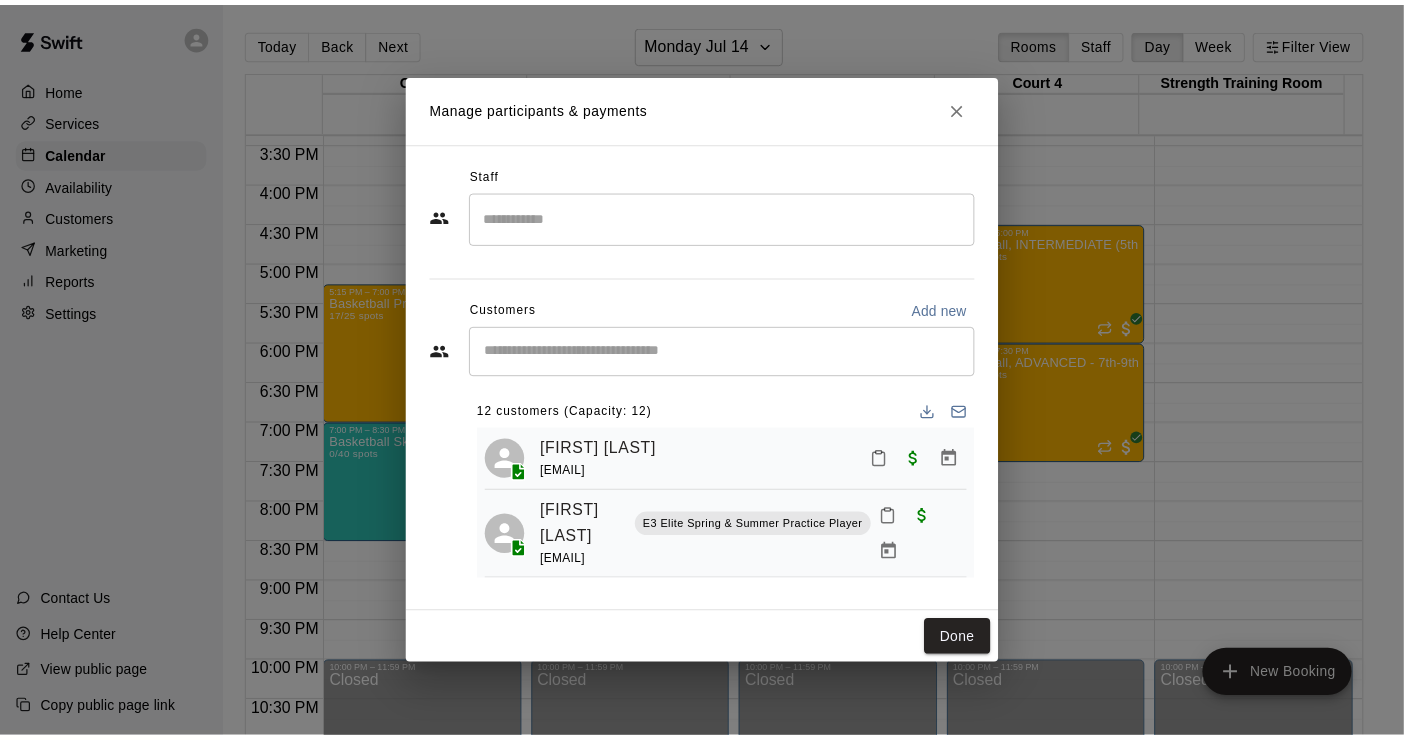 scroll, scrollTop: 272, scrollLeft: 0, axis: vertical 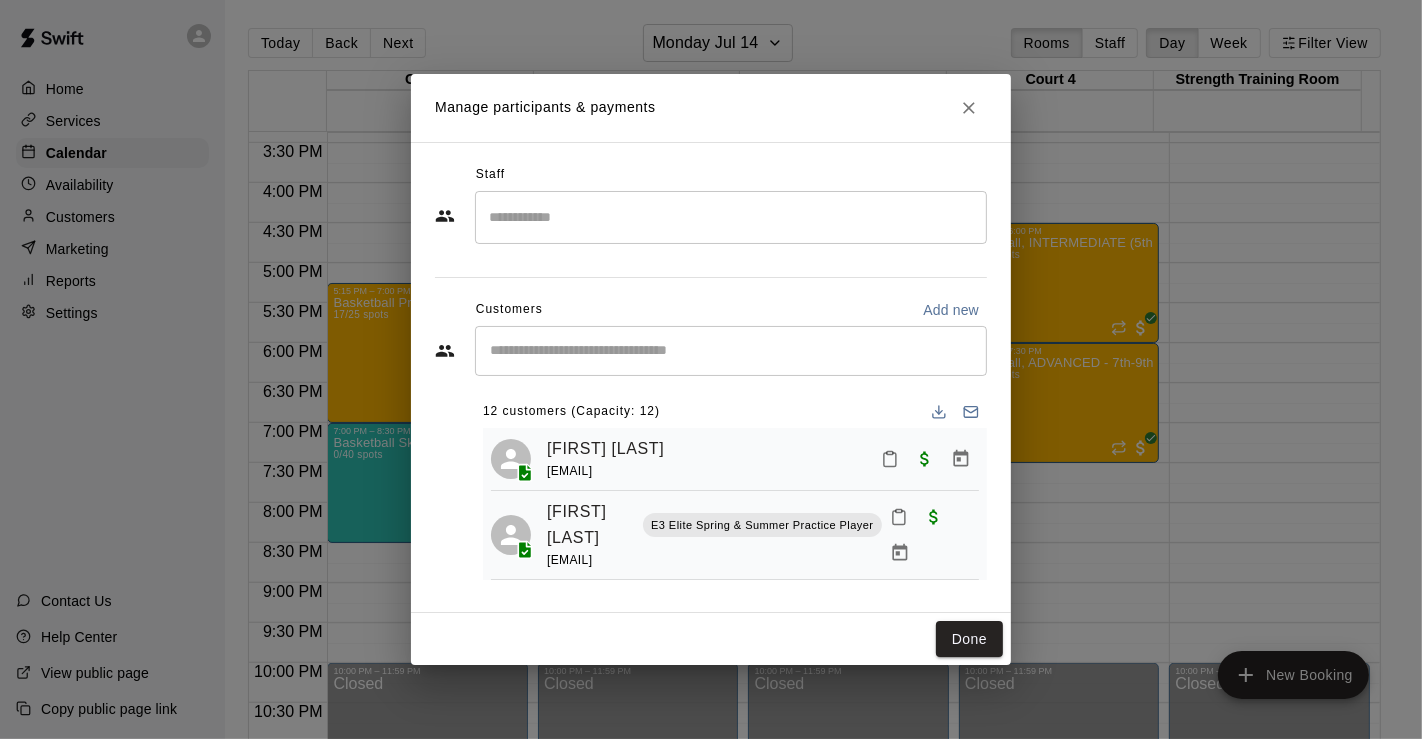 click 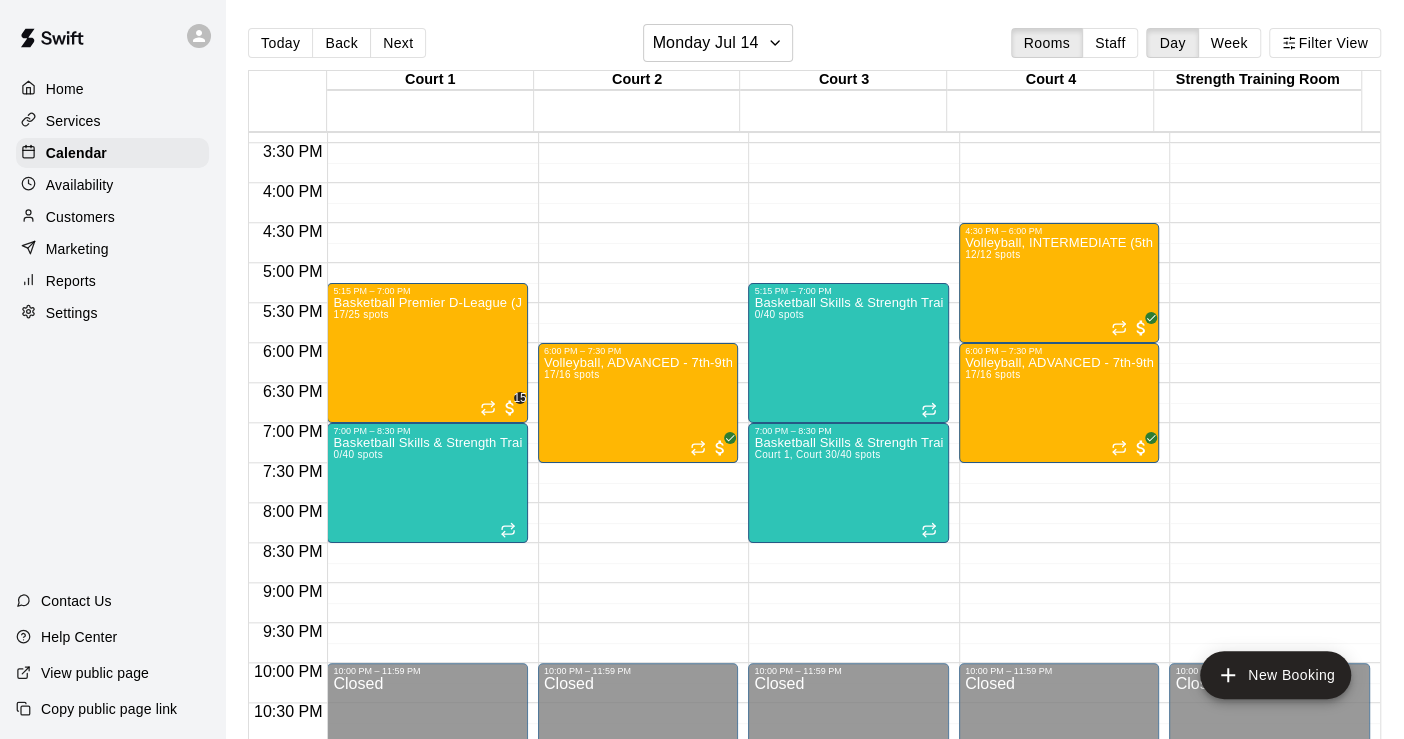 click 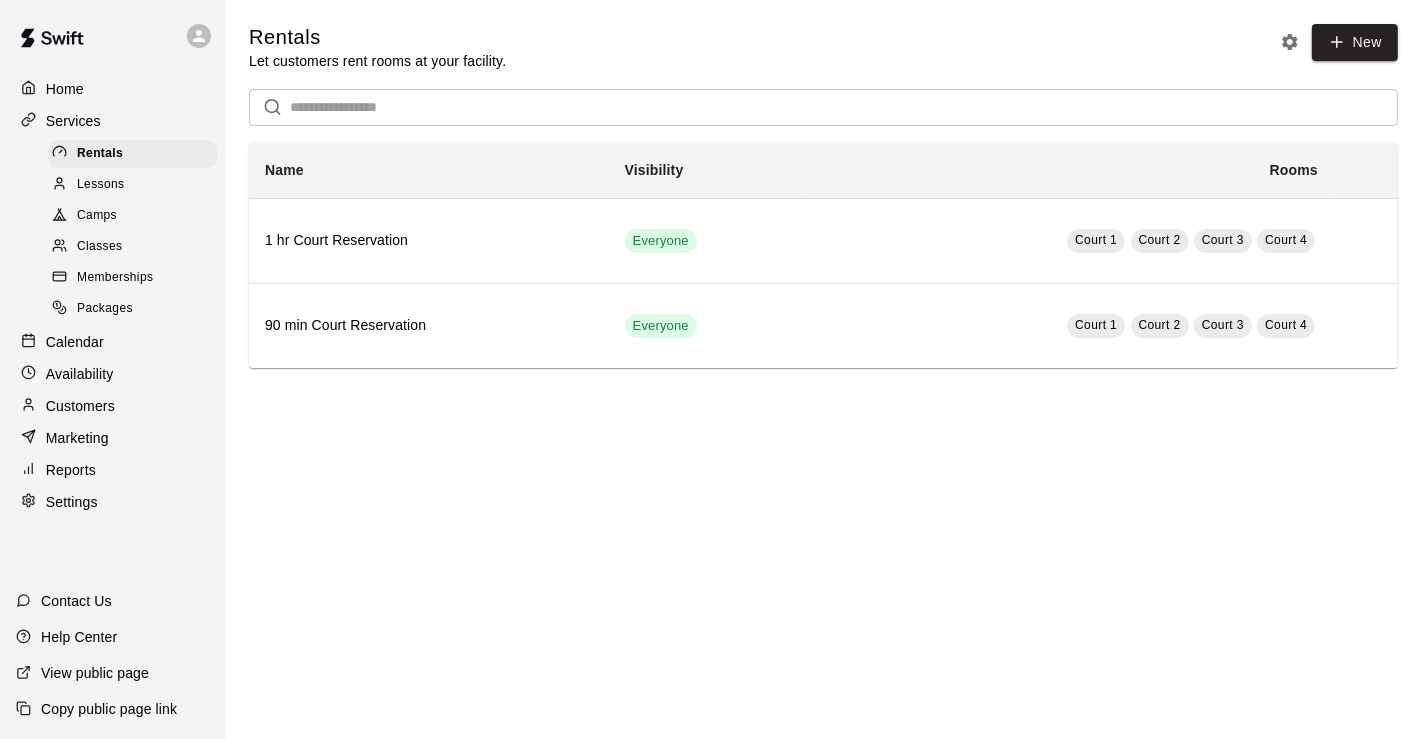 click on "Camps" at bounding box center (97, 216) 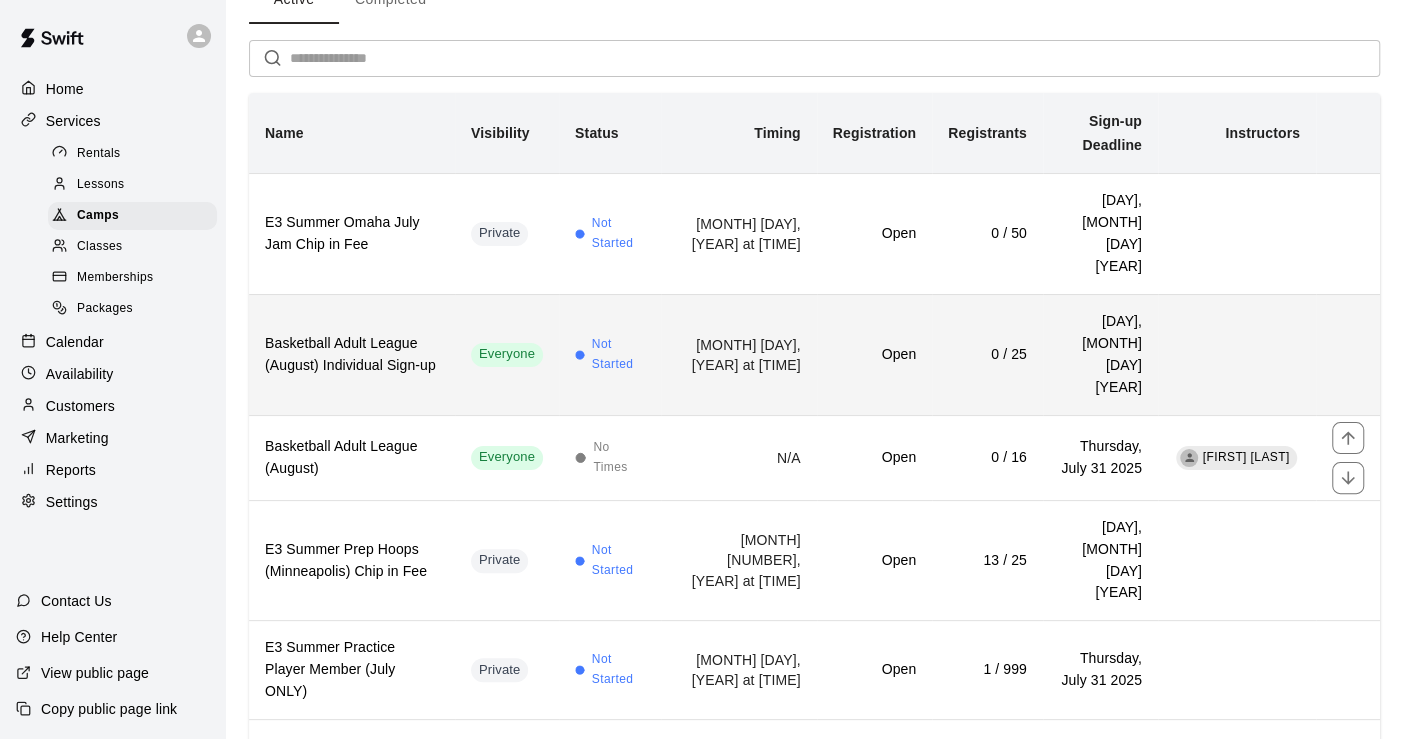 scroll, scrollTop: 222, scrollLeft: 0, axis: vertical 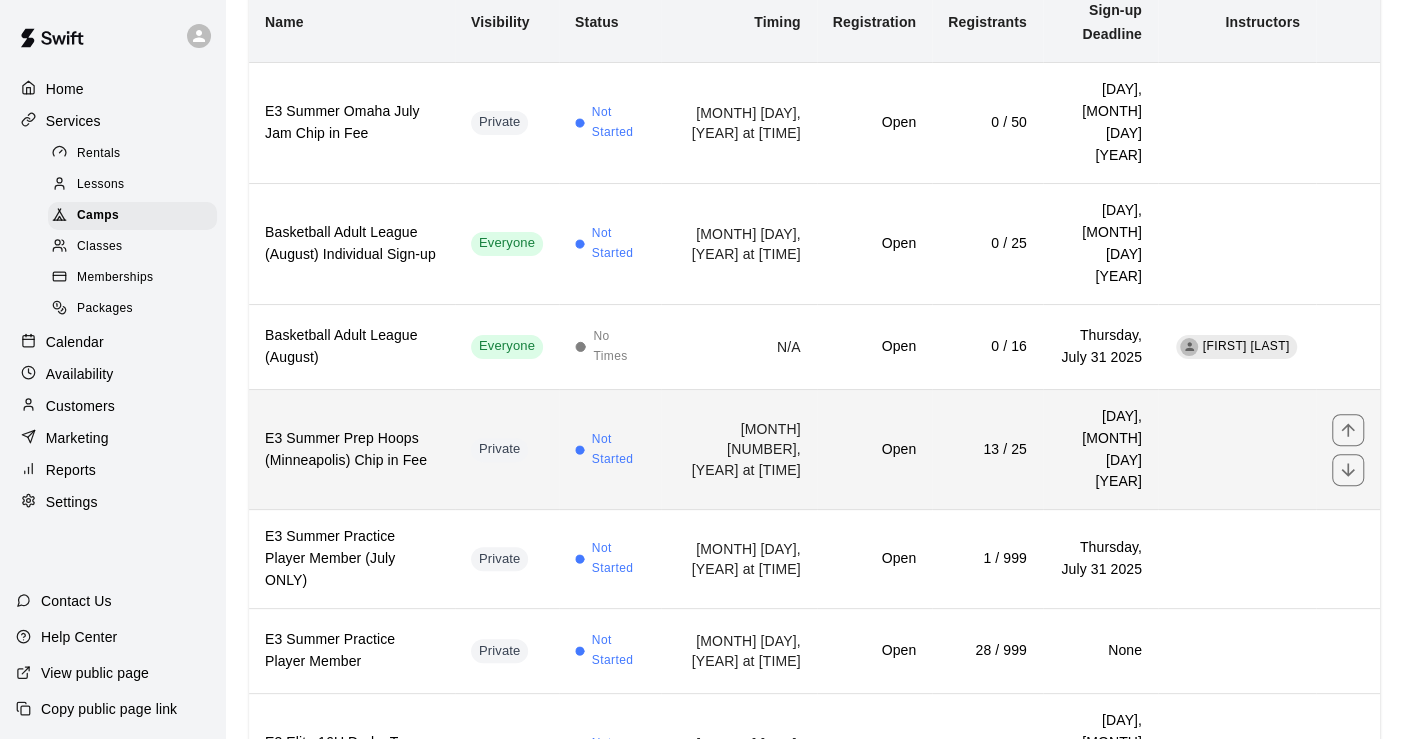 click on "E3 Summer Prep Hoops (Minneapolis) Chip in Fee" at bounding box center (352, 450) 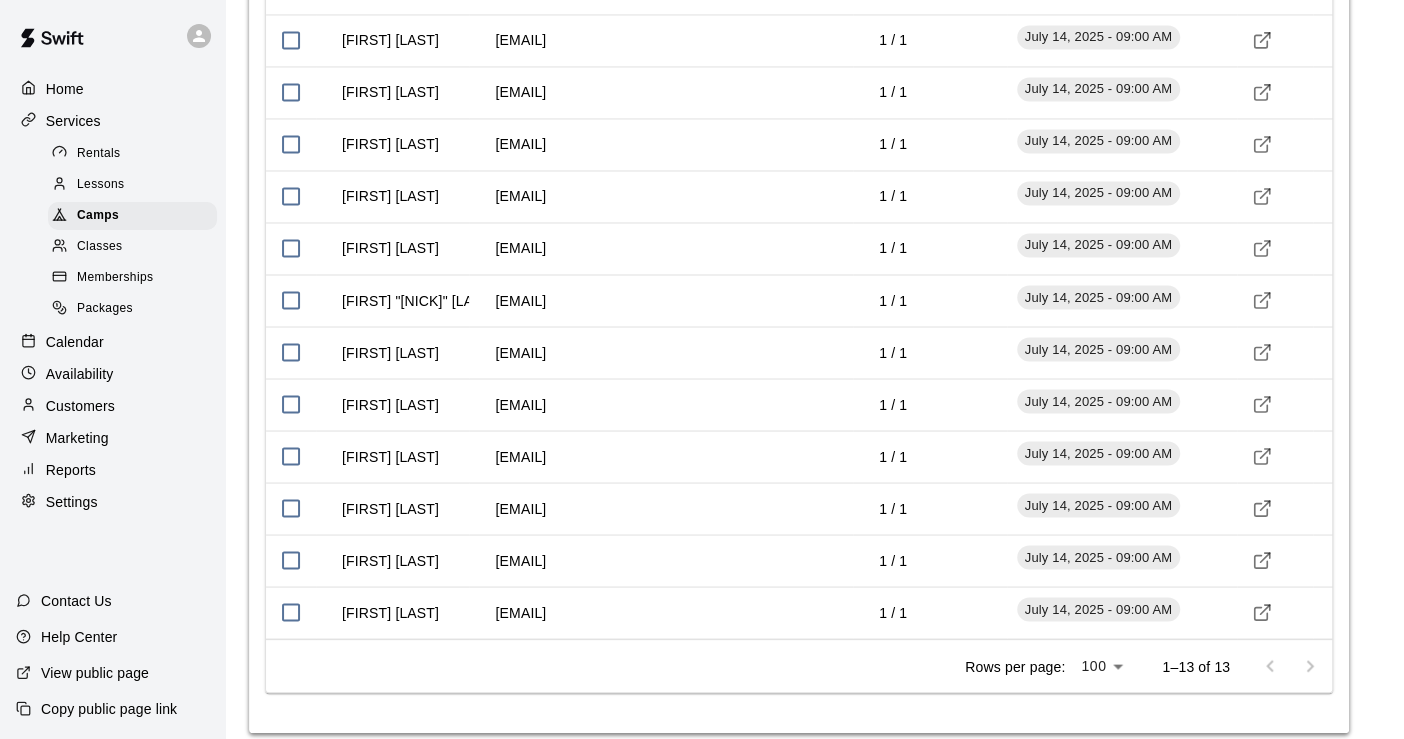 scroll, scrollTop: 2100, scrollLeft: 0, axis: vertical 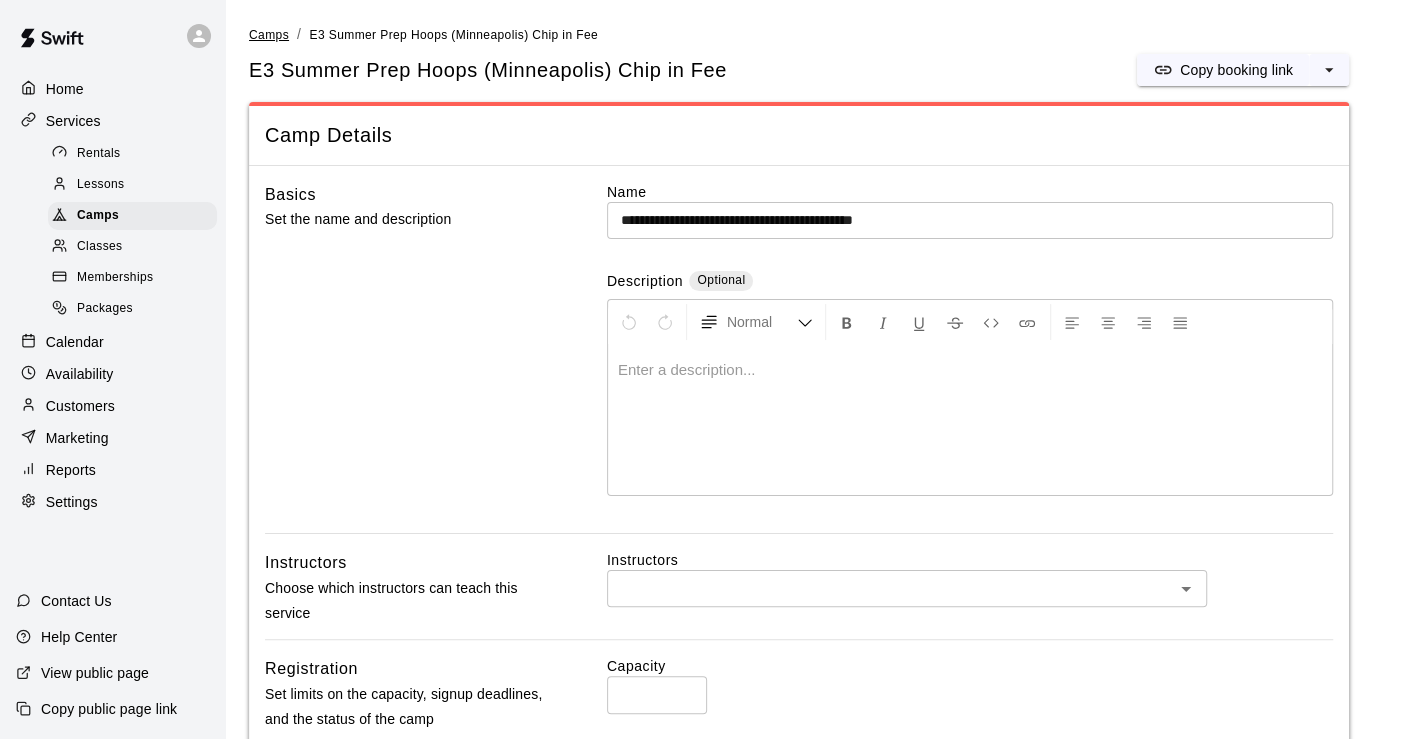 click on "Camps" at bounding box center [269, 35] 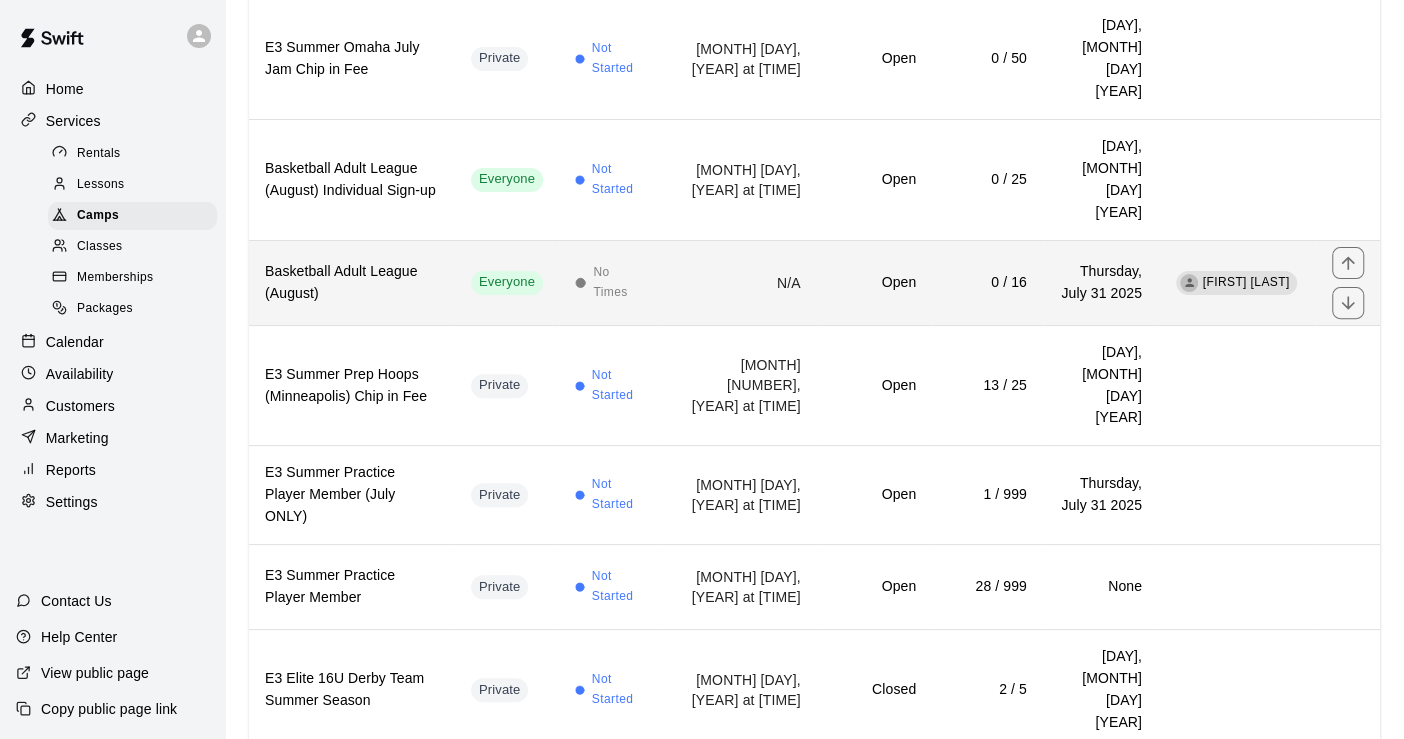 scroll, scrollTop: 333, scrollLeft: 0, axis: vertical 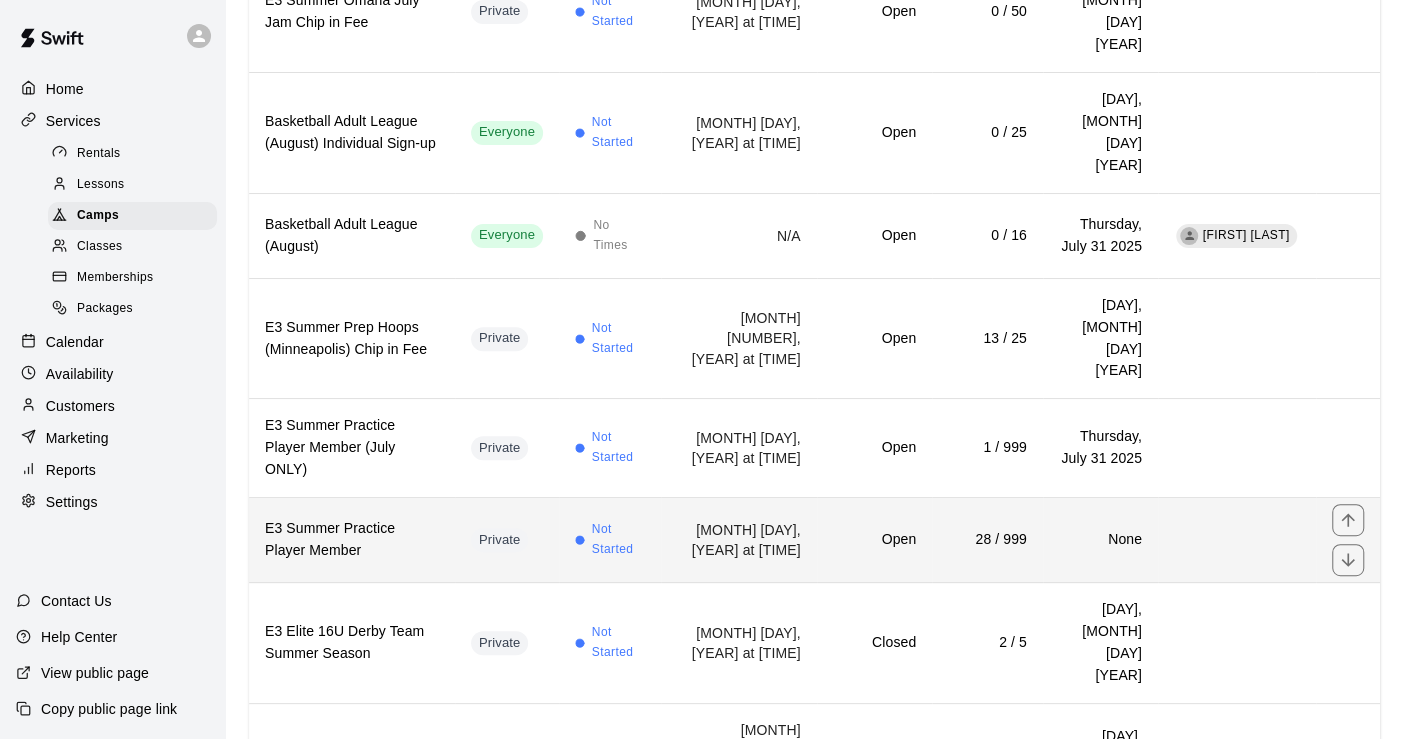 click on "E3 Summer Practice Player Member" at bounding box center [352, 540] 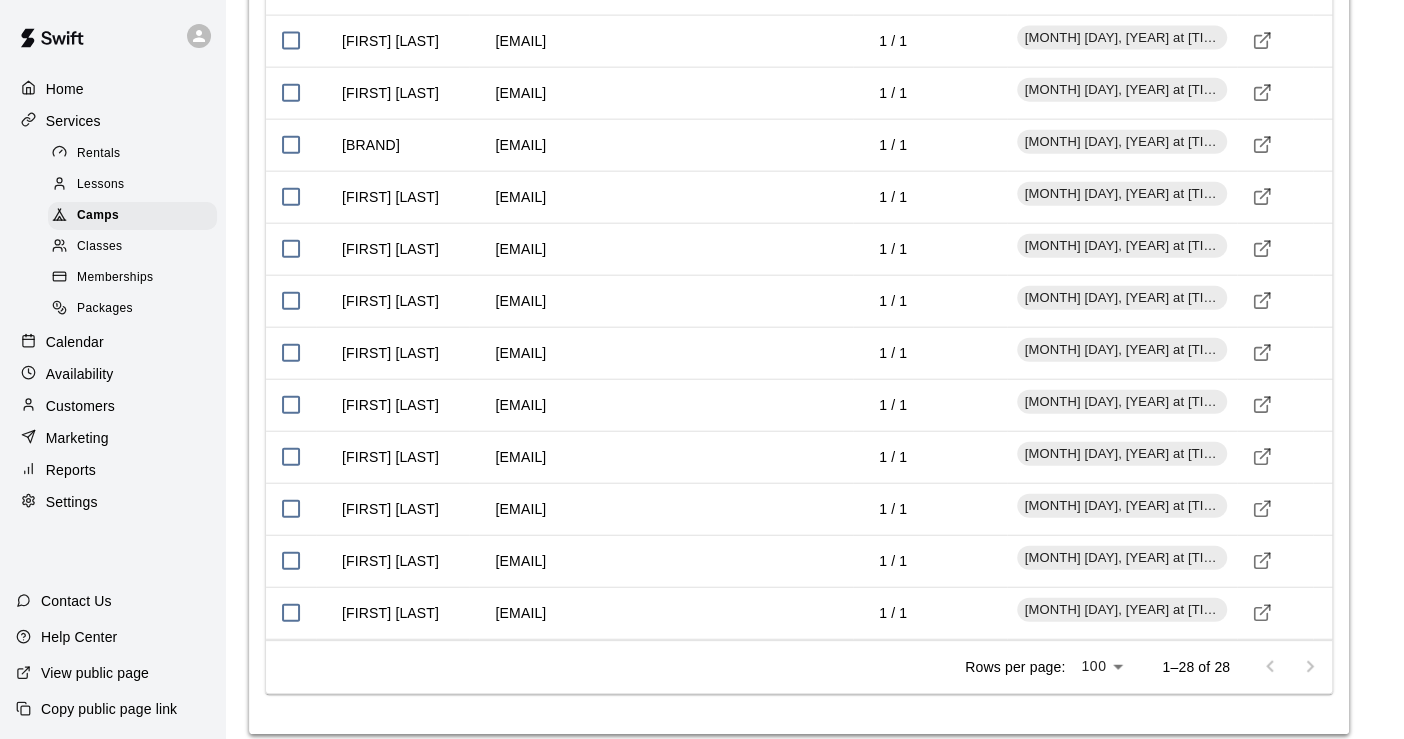 scroll, scrollTop: 2920, scrollLeft: 0, axis: vertical 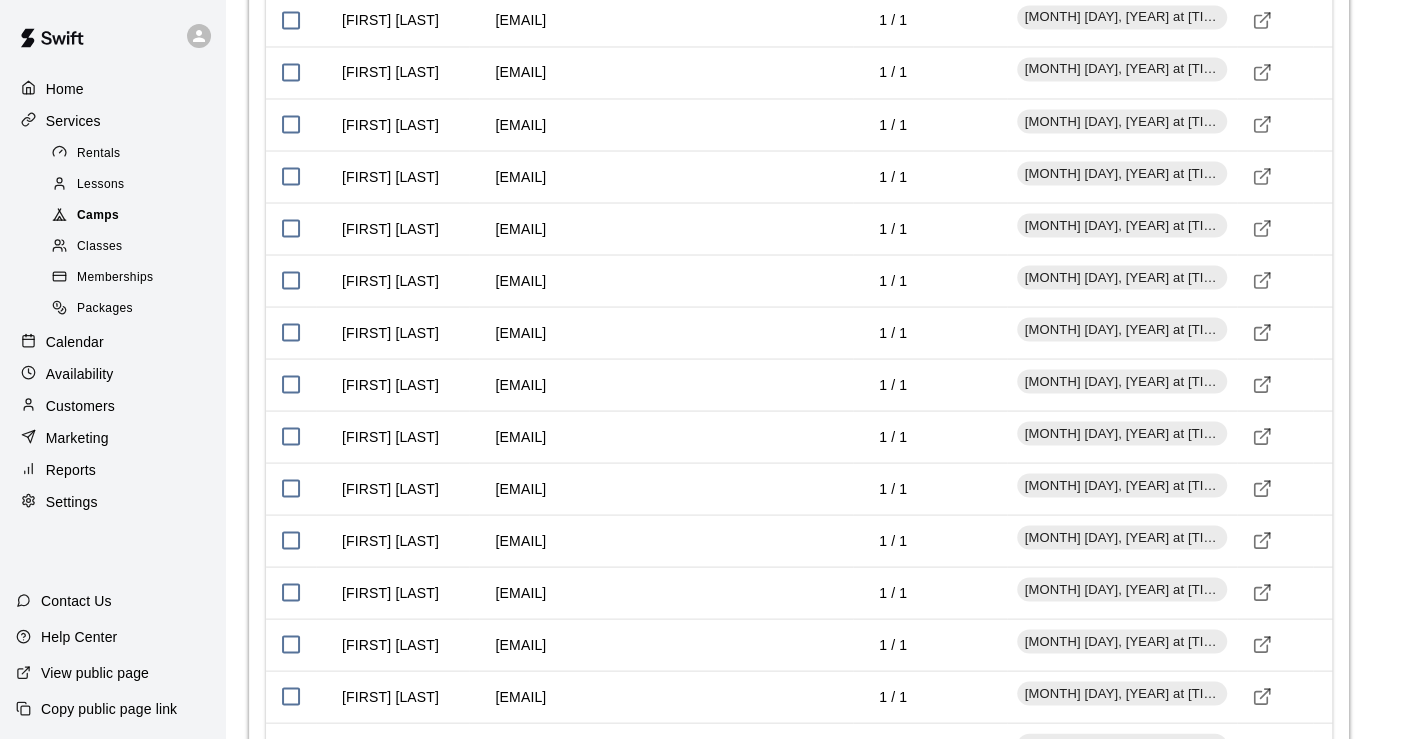 click on "Camps" at bounding box center (98, 216) 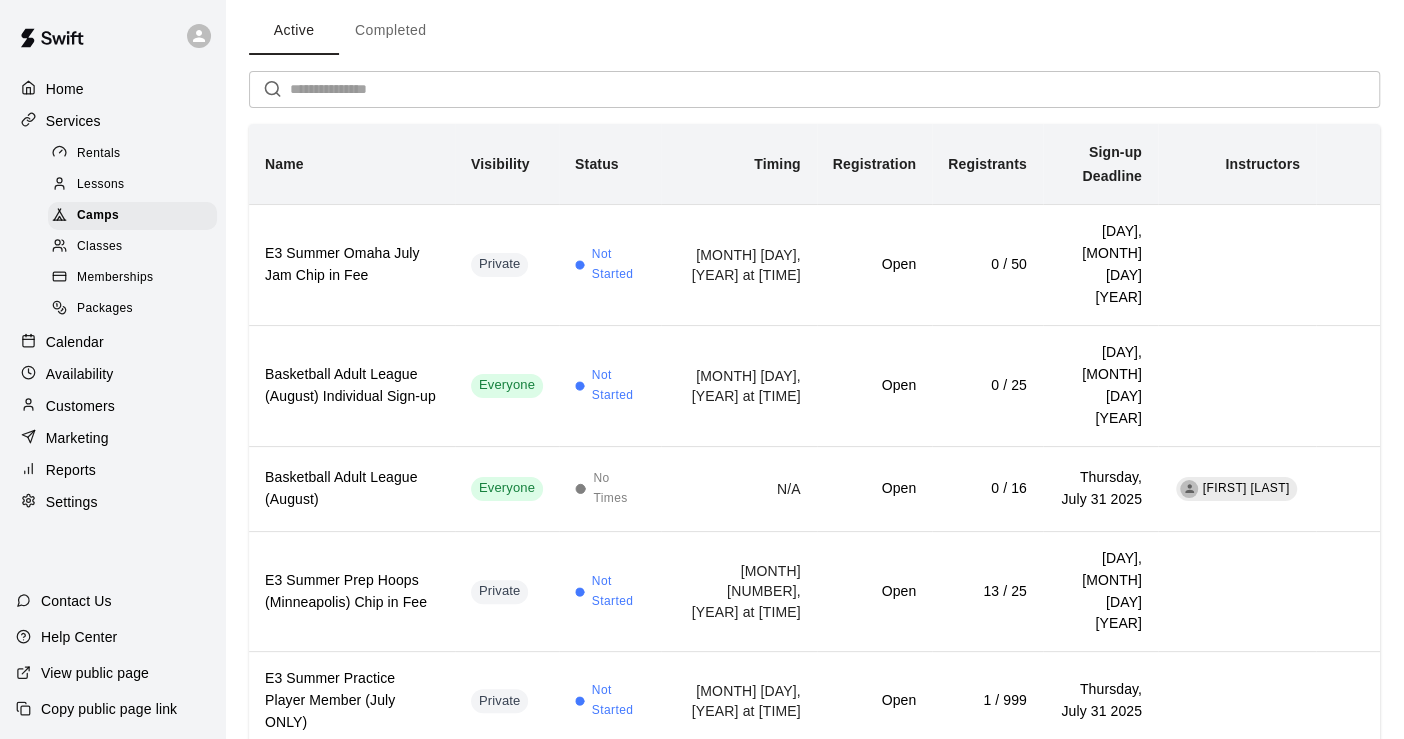 scroll, scrollTop: 0, scrollLeft: 0, axis: both 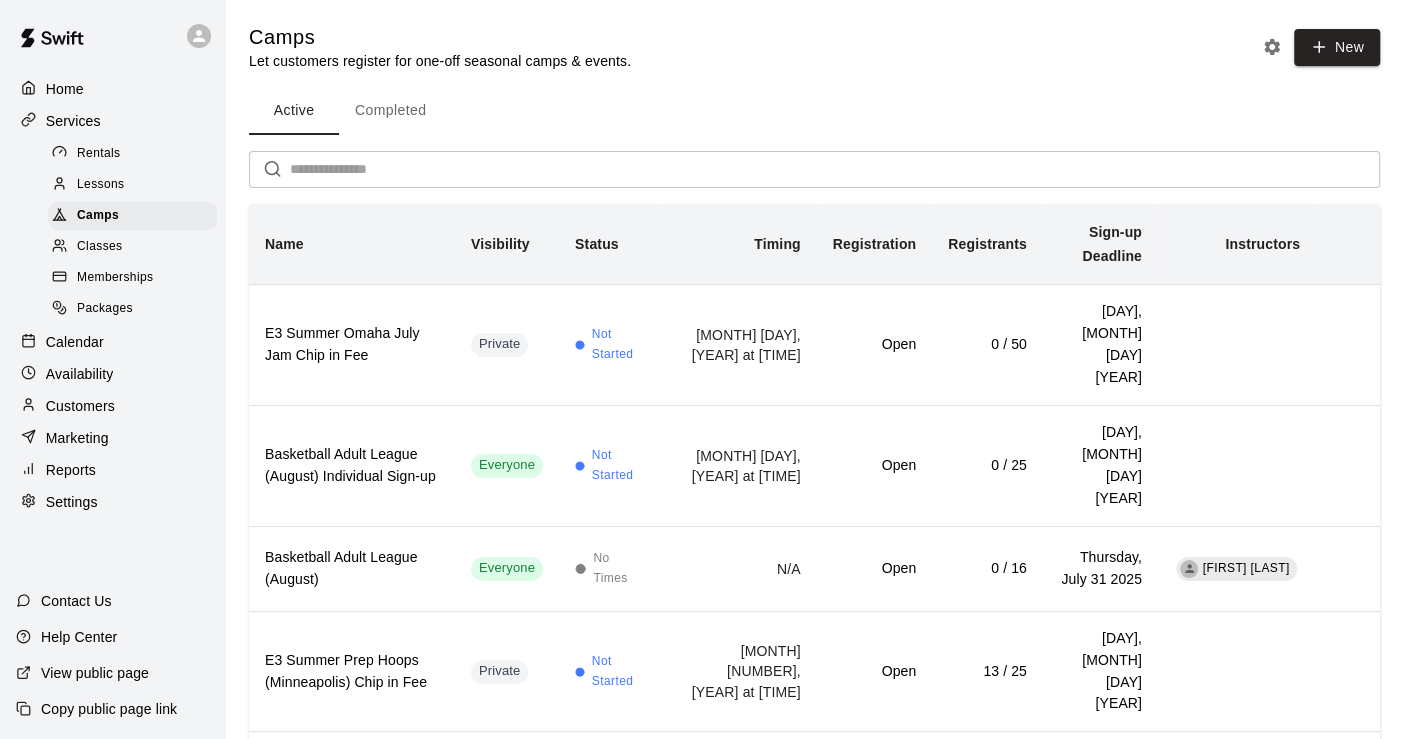 click on "Completed" at bounding box center [390, 111] 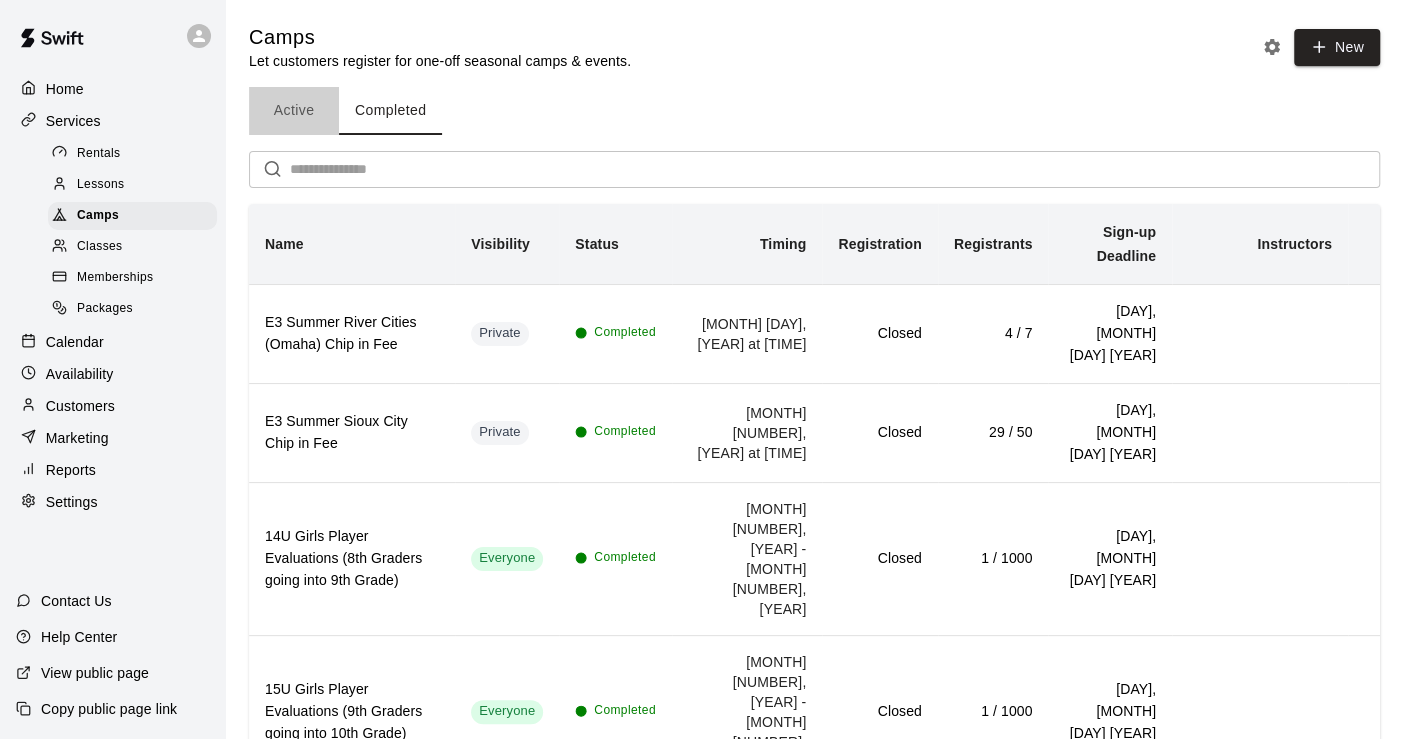 click on "Active" at bounding box center (294, 111) 